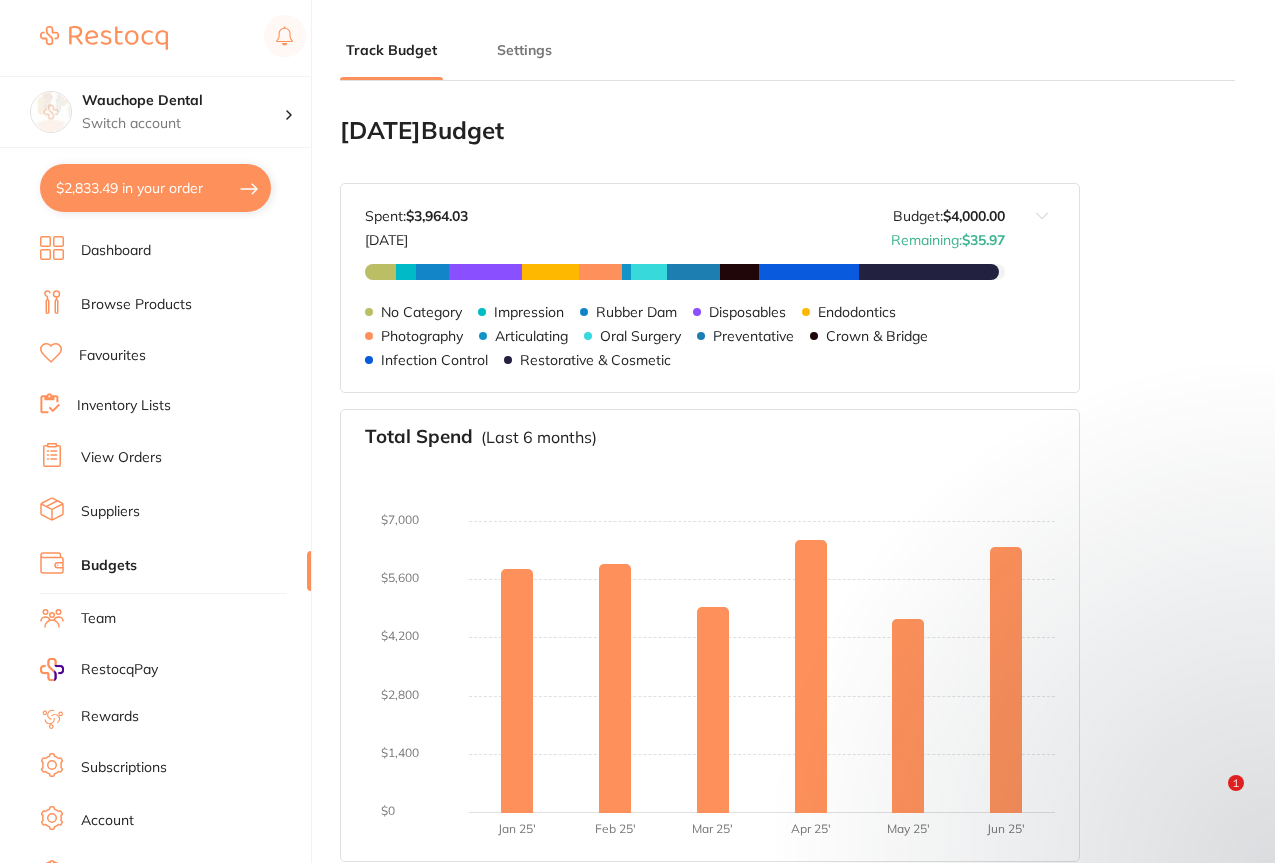 scroll, scrollTop: 0, scrollLeft: 0, axis: both 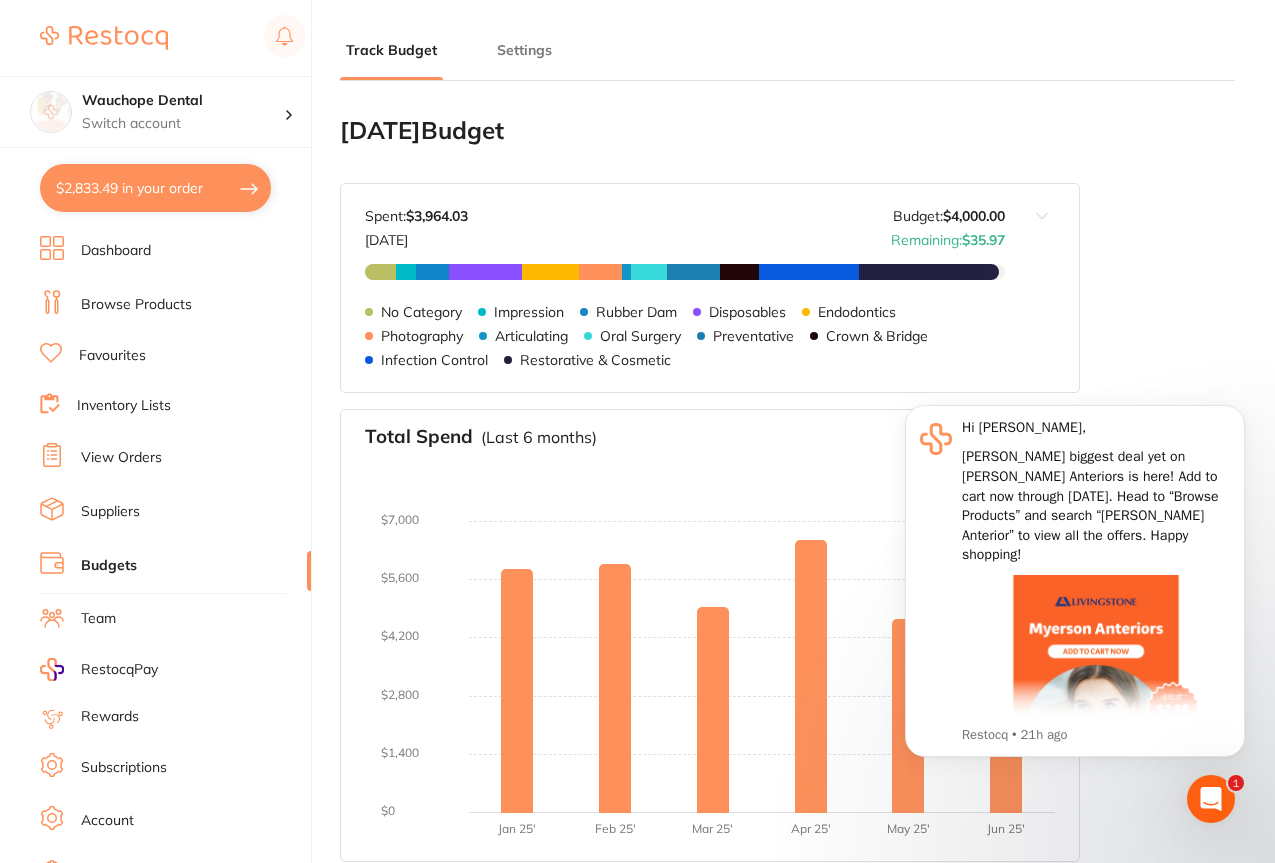 click on "$2,833.49   in your order" at bounding box center [155, 188] 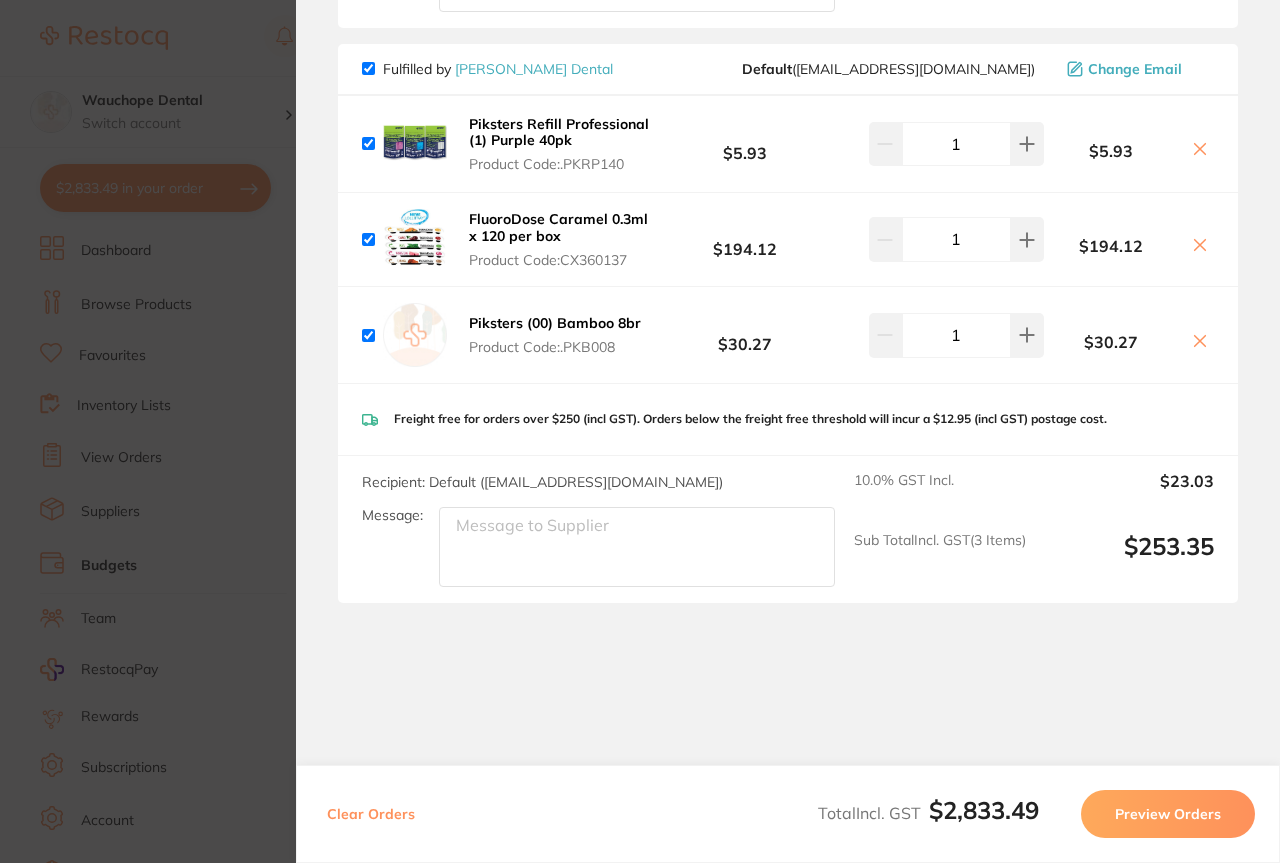 click on "Update RRP Set your pre negotiated price for this item. Item Agreed RRP (excl. GST) --   Update as new default RRP Update RRP Review Orders Your orders are being processed and we will notify you once we have placed the orders. You may close this window Back to Preview Orders [DATE] 14:24 [PERSON_NAME] # 82435 Independent Dental # 86437 [PERSON_NAME] # 79938 Ivoclar Vivadent # 81621 [PERSON_NAME] Dental # 85638 Deliver To [PERSON_NAME] ( Wauchope Dental ) [STREET_ADDRESS] 0265860007 [EMAIL_ADDRESS][DOMAIN_NAME] Select All Price Quantity Total Fulfilled by   [PERSON_NAME] Default ( [DOMAIN_NAME][EMAIL_ADDRESS][DOMAIN_NAME] ) Change Email   SEPTANEST 4% with 1:100000 [MEDICAL_DATA] 2.2ml 2xBox 50 GOLD   Product Code:  SP-4090-100     $260.91 Edit     3         $782.73   LIGNOSPAN 2% Special 1:80000 [MEDICAL_DATA] 2.2ml 2xBox 50   Product Code:  SP-4036-100     $210.91 Edit     2         $421.82   [PERSON_NAME] Pumice Coarse, 5kg Pail   Product Code:  A1-000P036     $48.18 Edit     1         $48.18     Product Code:" at bounding box center [640, 431] 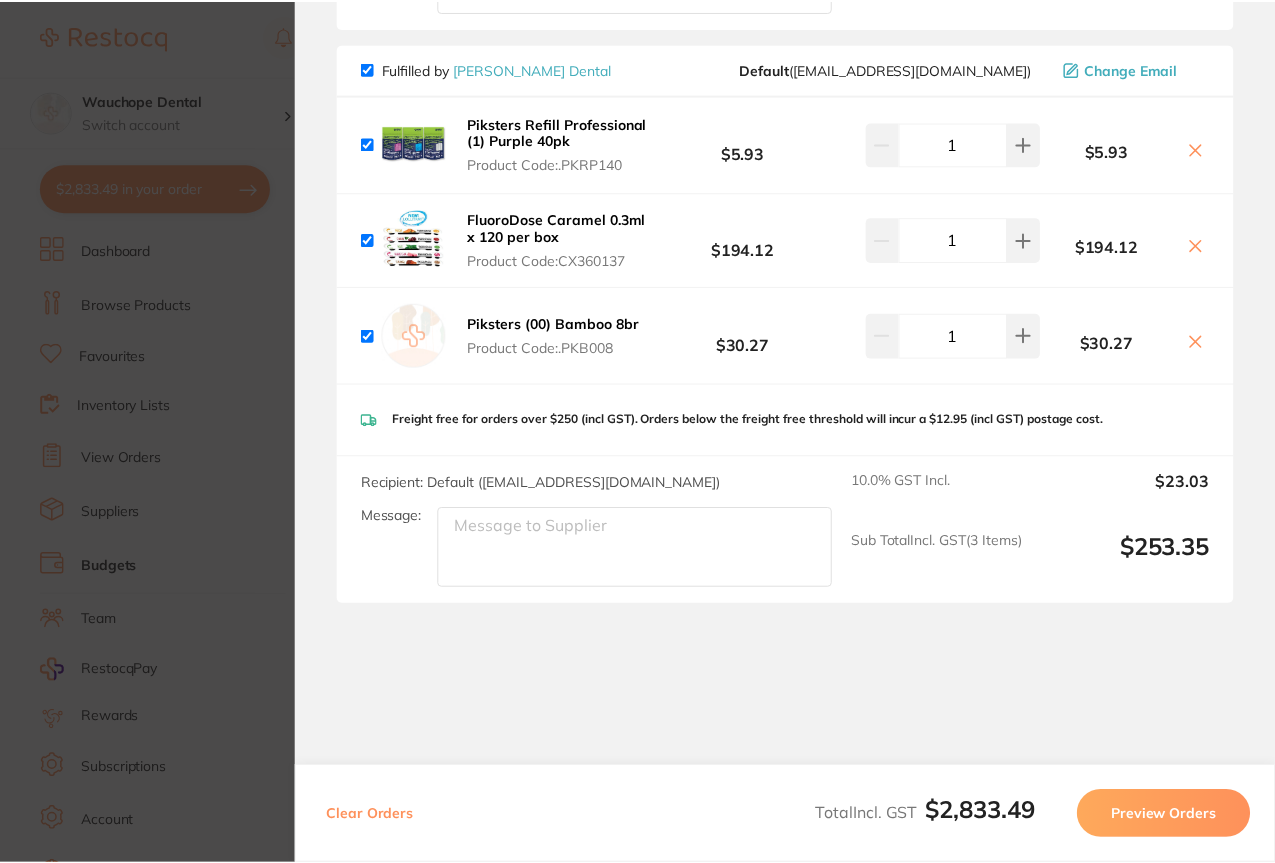 scroll, scrollTop: 25, scrollLeft: 0, axis: vertical 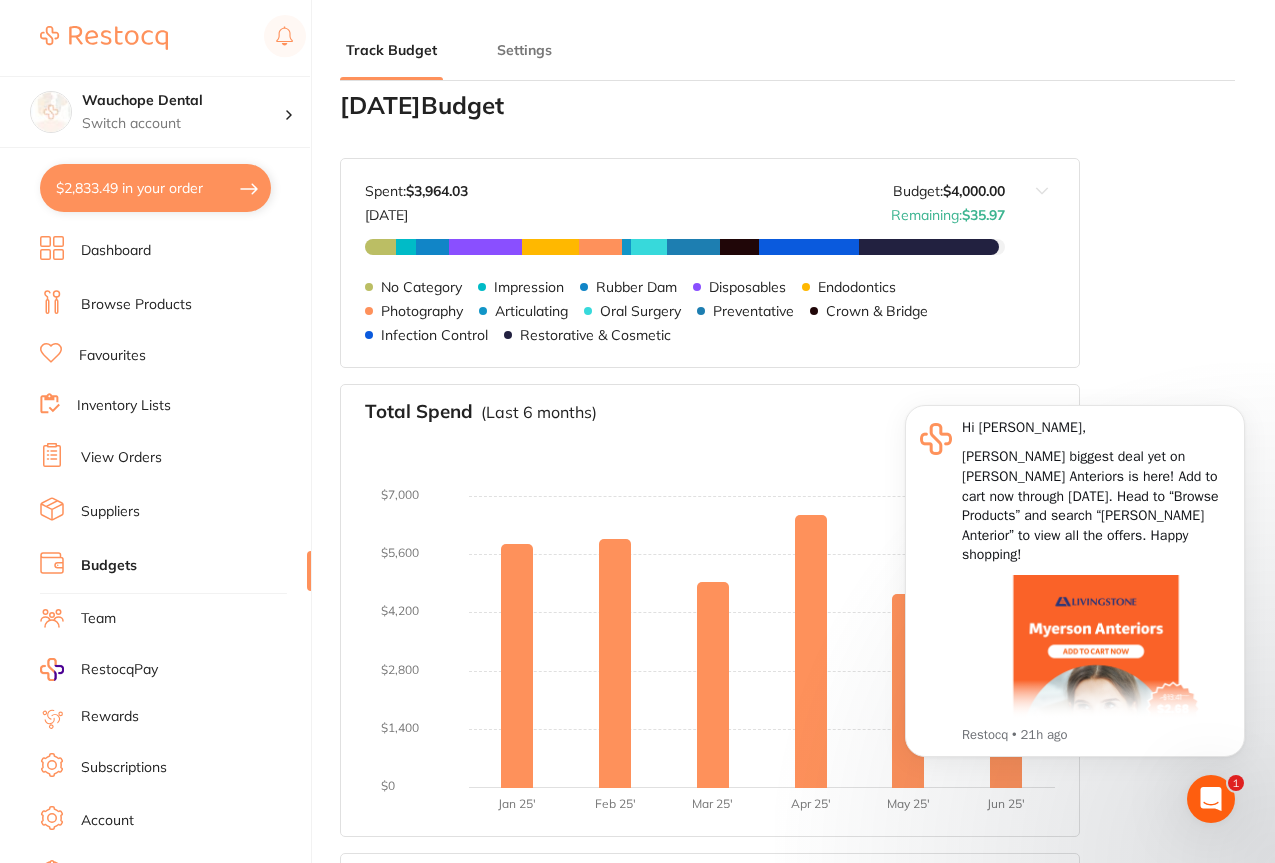 click on "Browse Products" at bounding box center [175, 305] 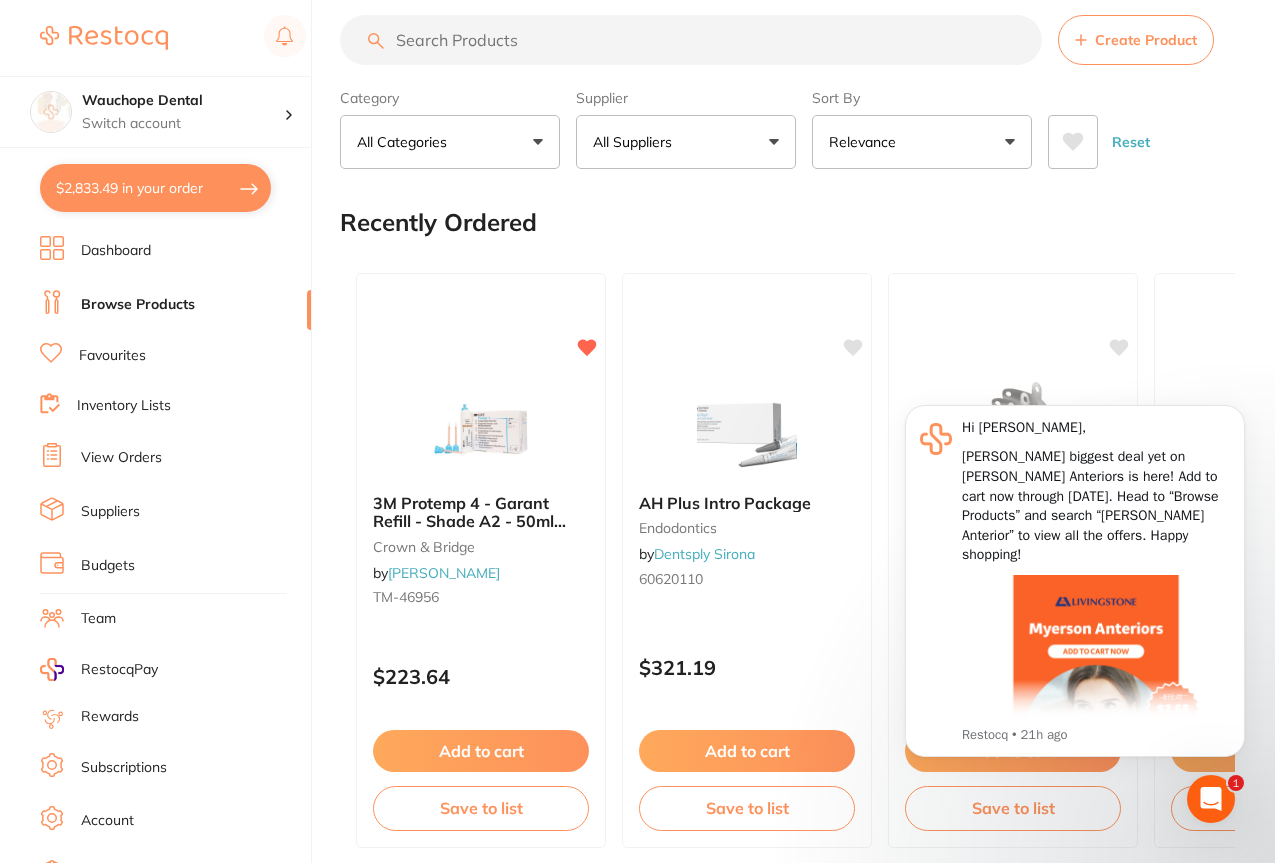 scroll, scrollTop: 0, scrollLeft: 0, axis: both 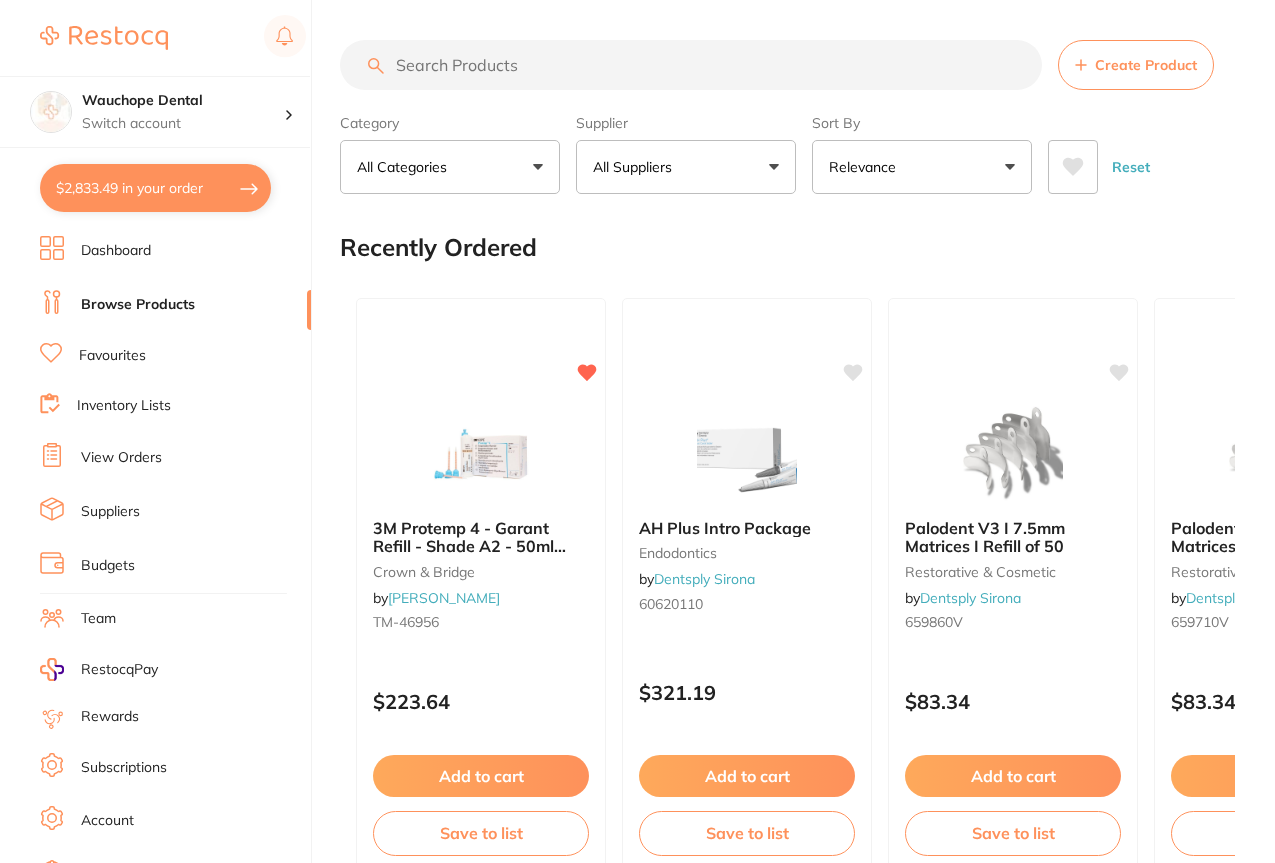 click at bounding box center [691, 65] 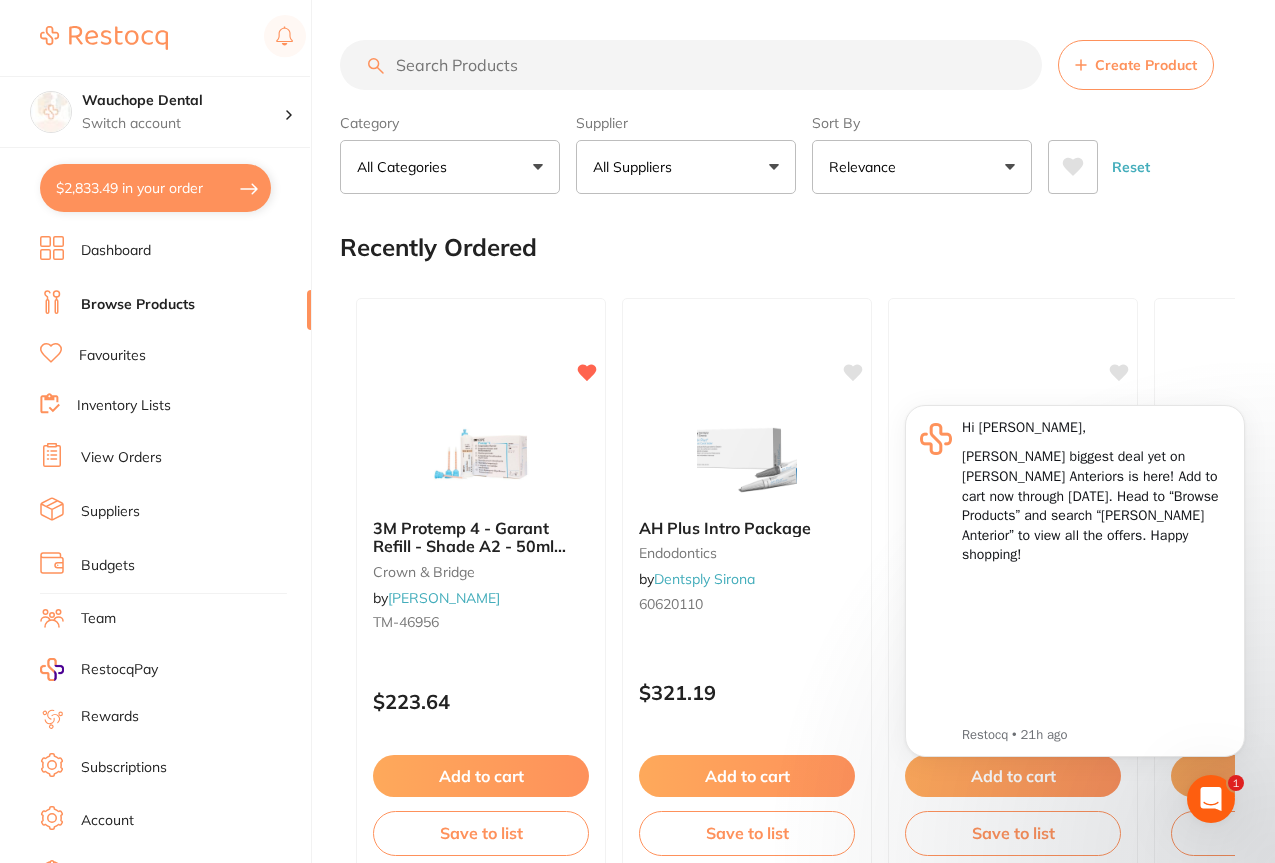 scroll, scrollTop: 0, scrollLeft: 0, axis: both 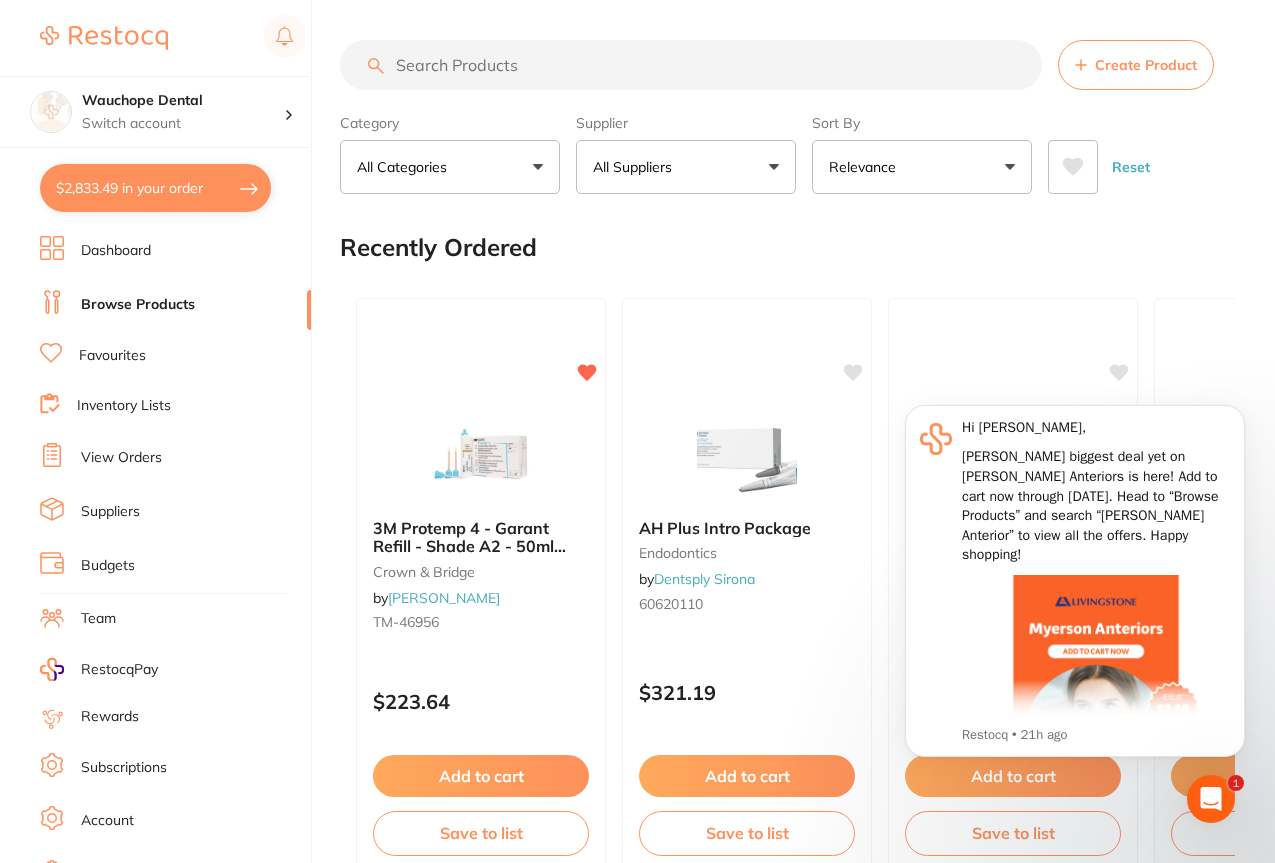 click on "Favourites" at bounding box center [175, 356] 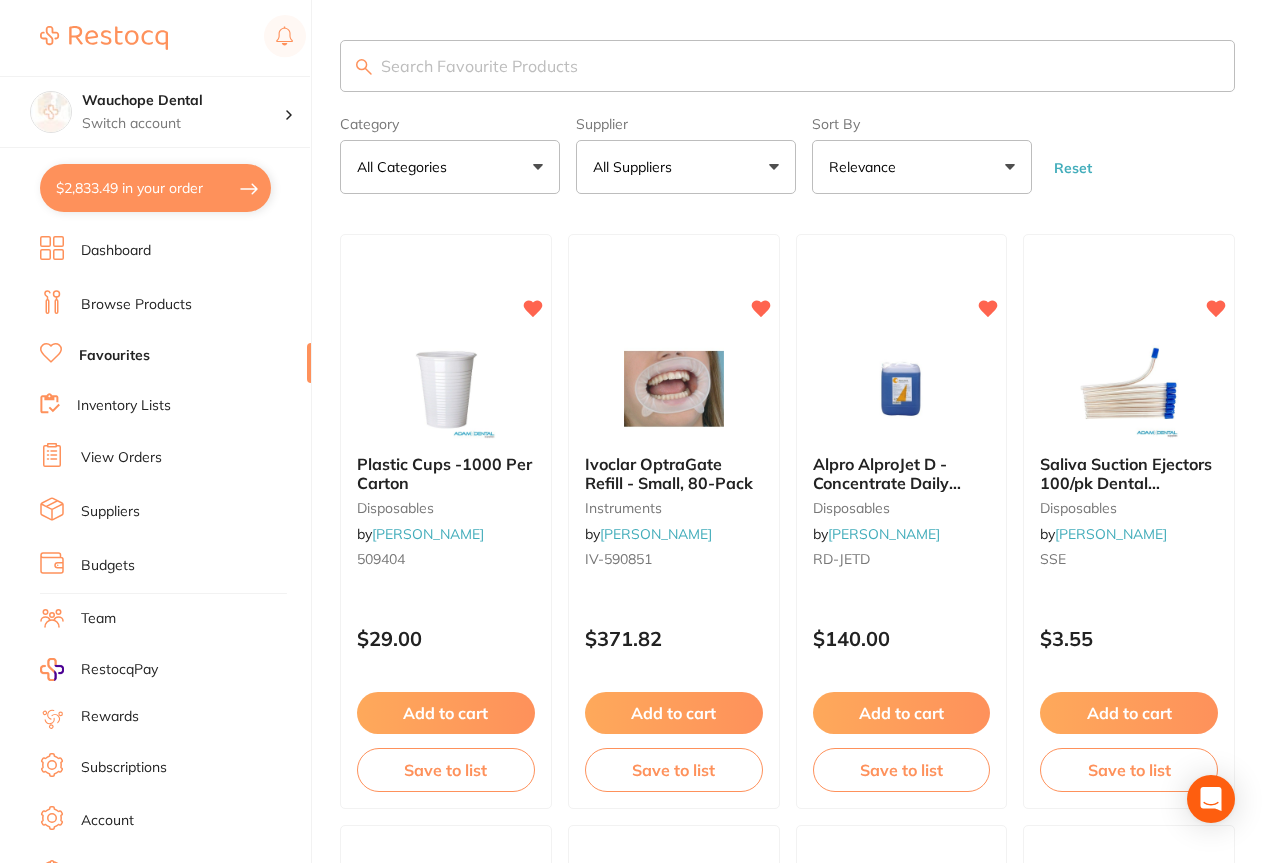 click at bounding box center (787, 66) 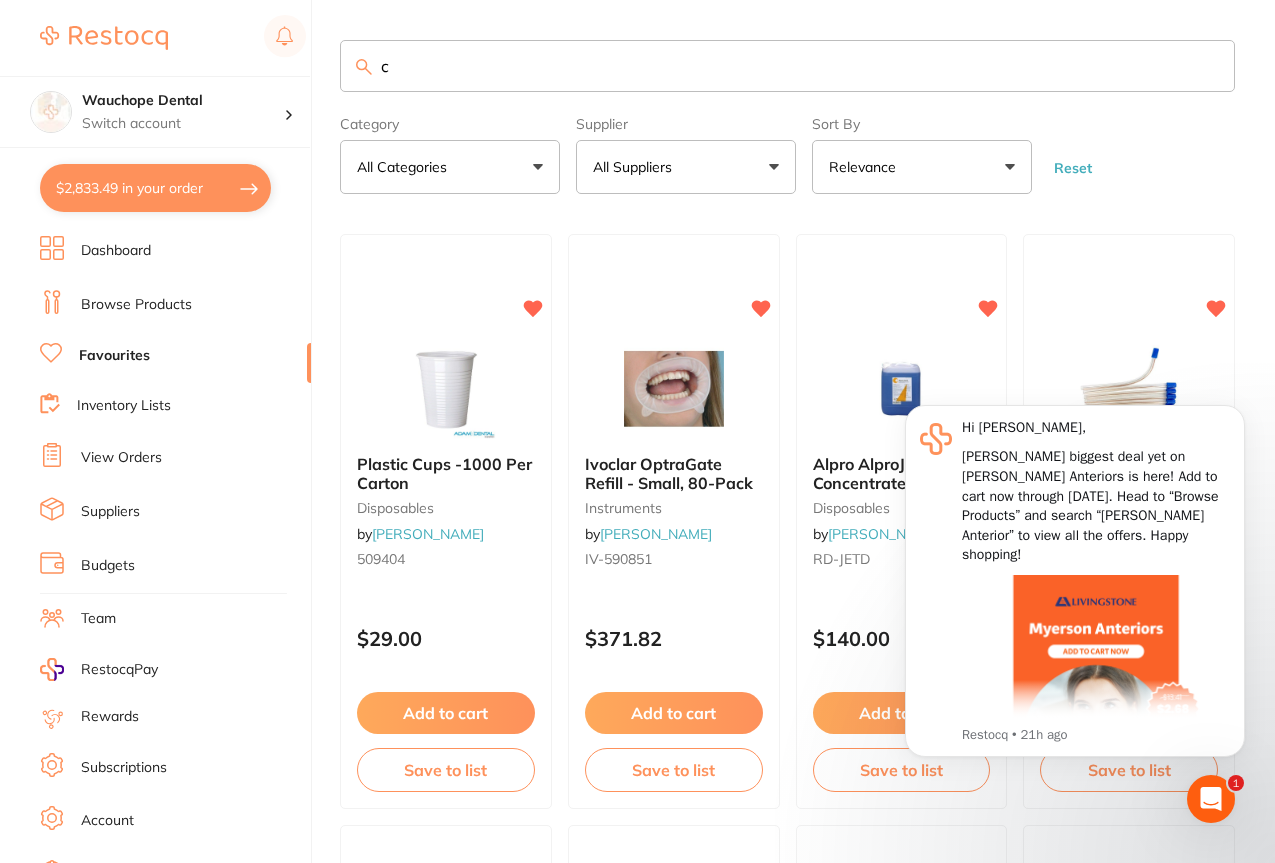 scroll, scrollTop: 0, scrollLeft: 0, axis: both 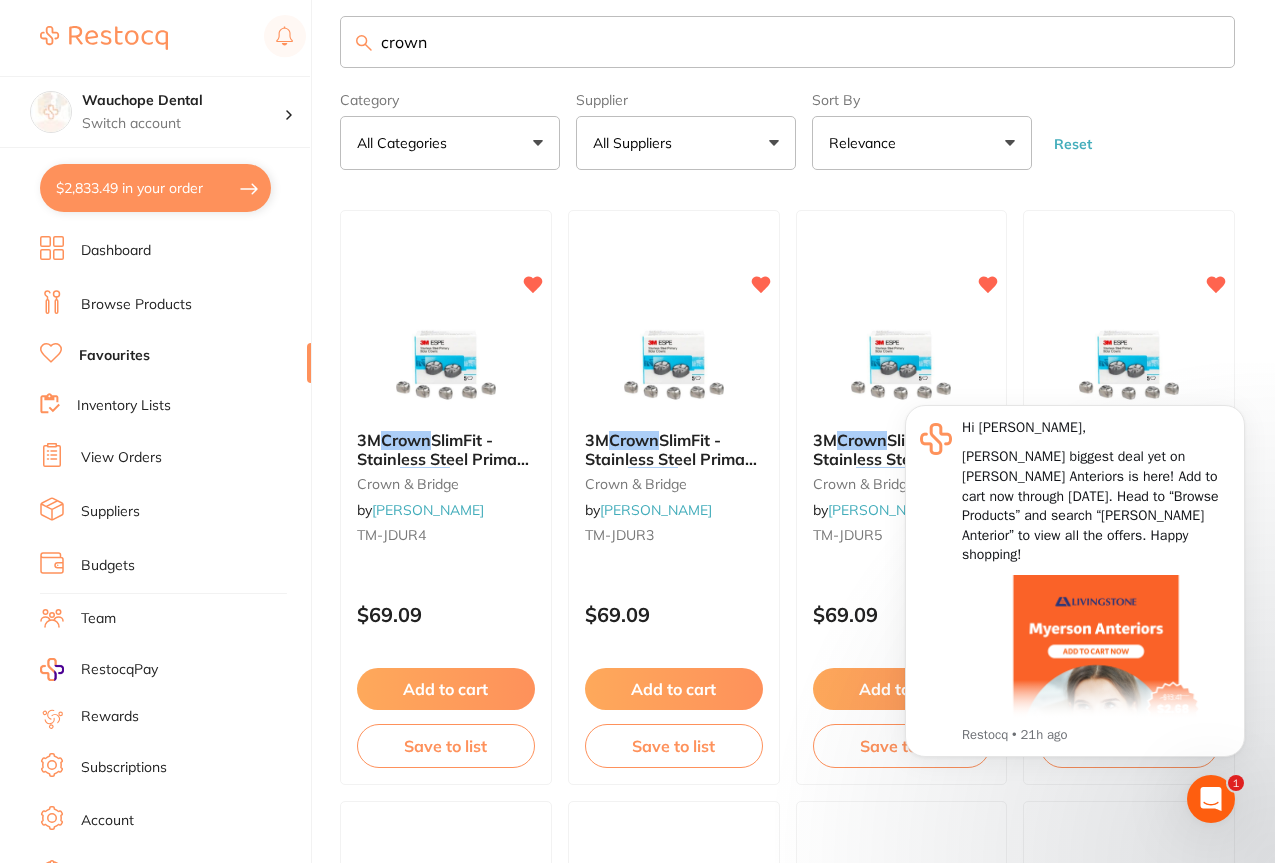 click on "crown" at bounding box center [787, 42] 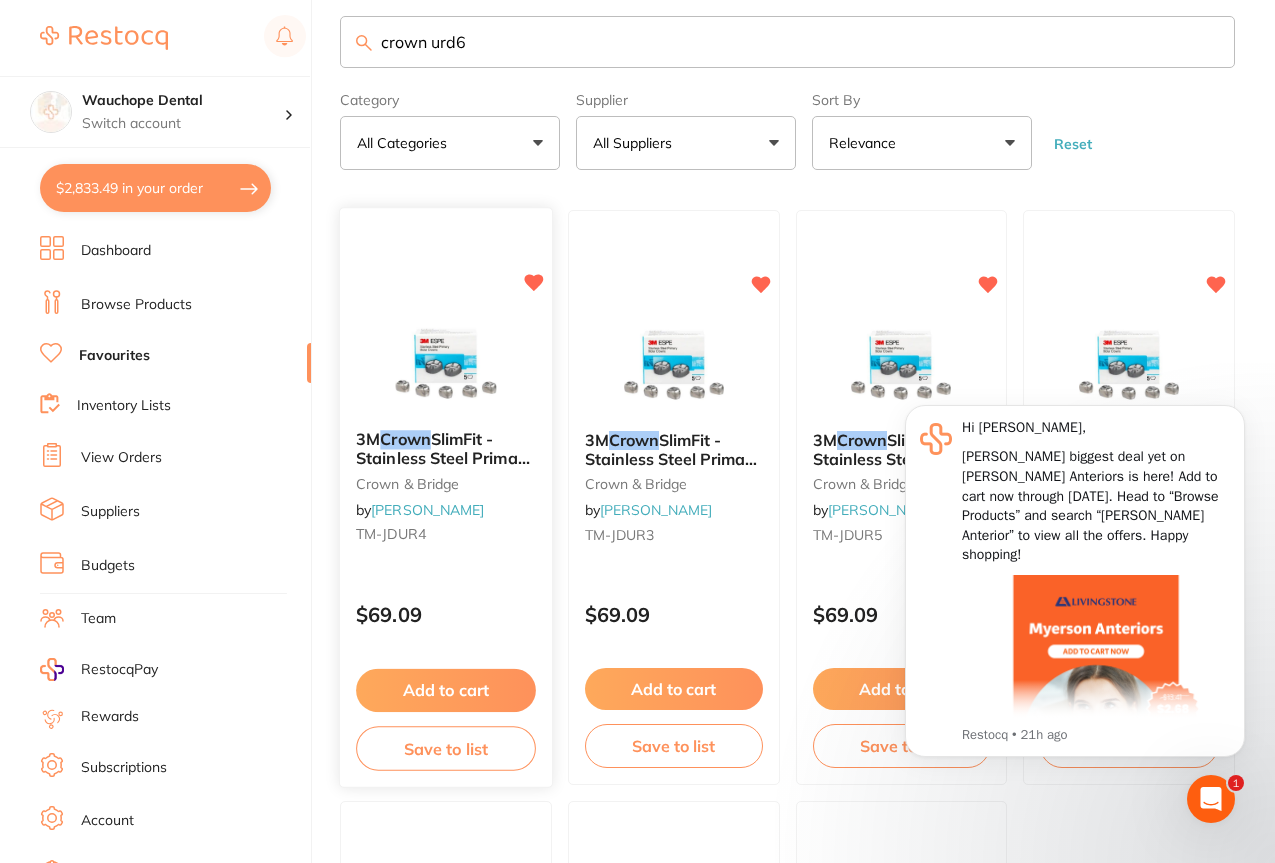 scroll, scrollTop: 0, scrollLeft: 0, axis: both 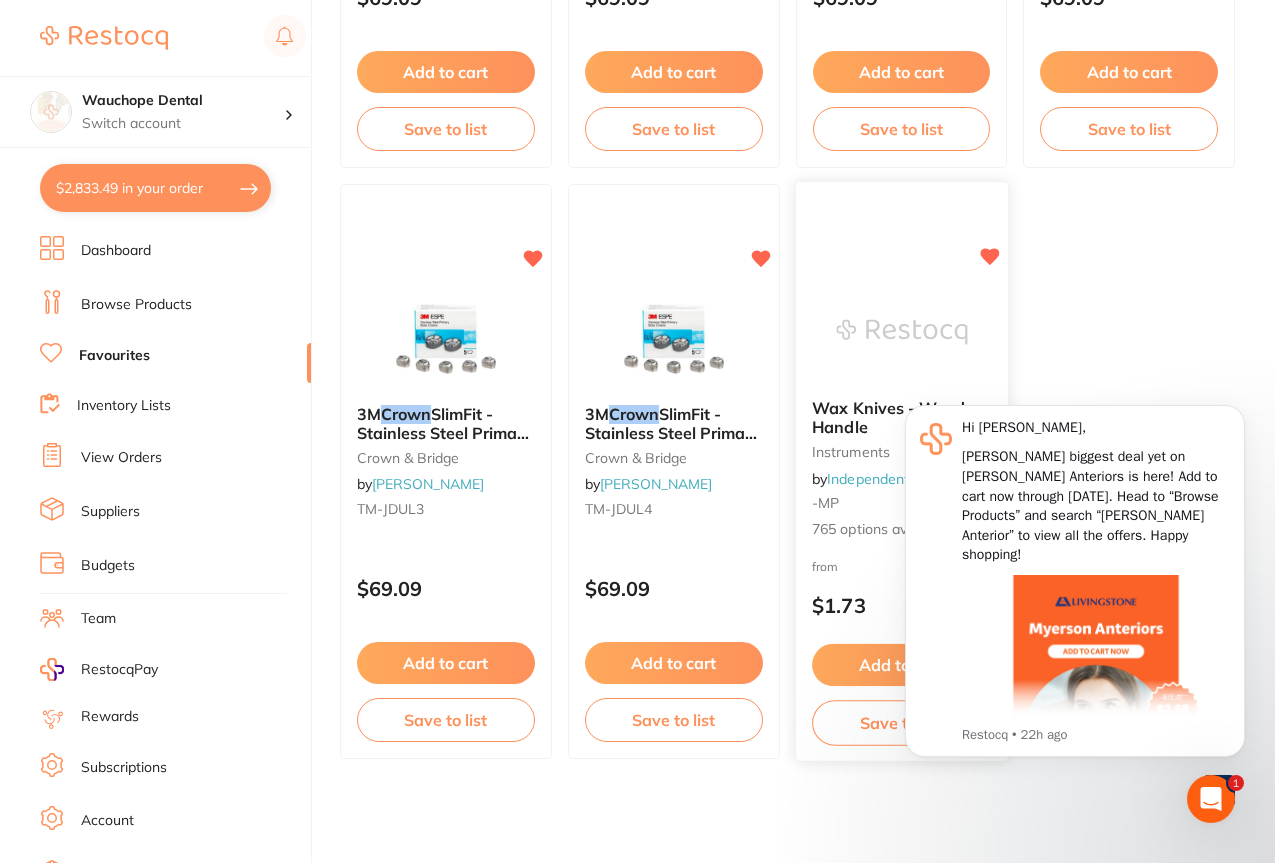 type on "crown urd6" 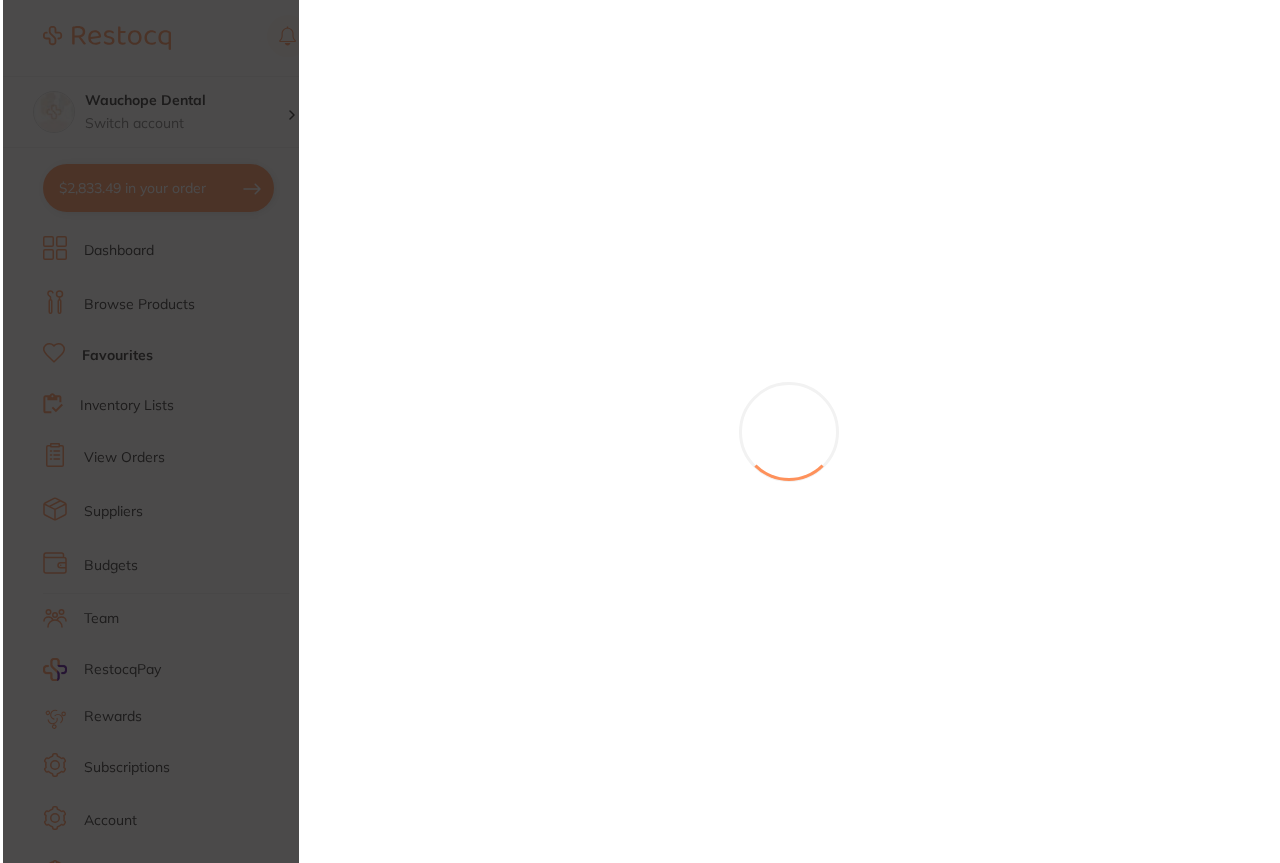 scroll, scrollTop: 0, scrollLeft: 0, axis: both 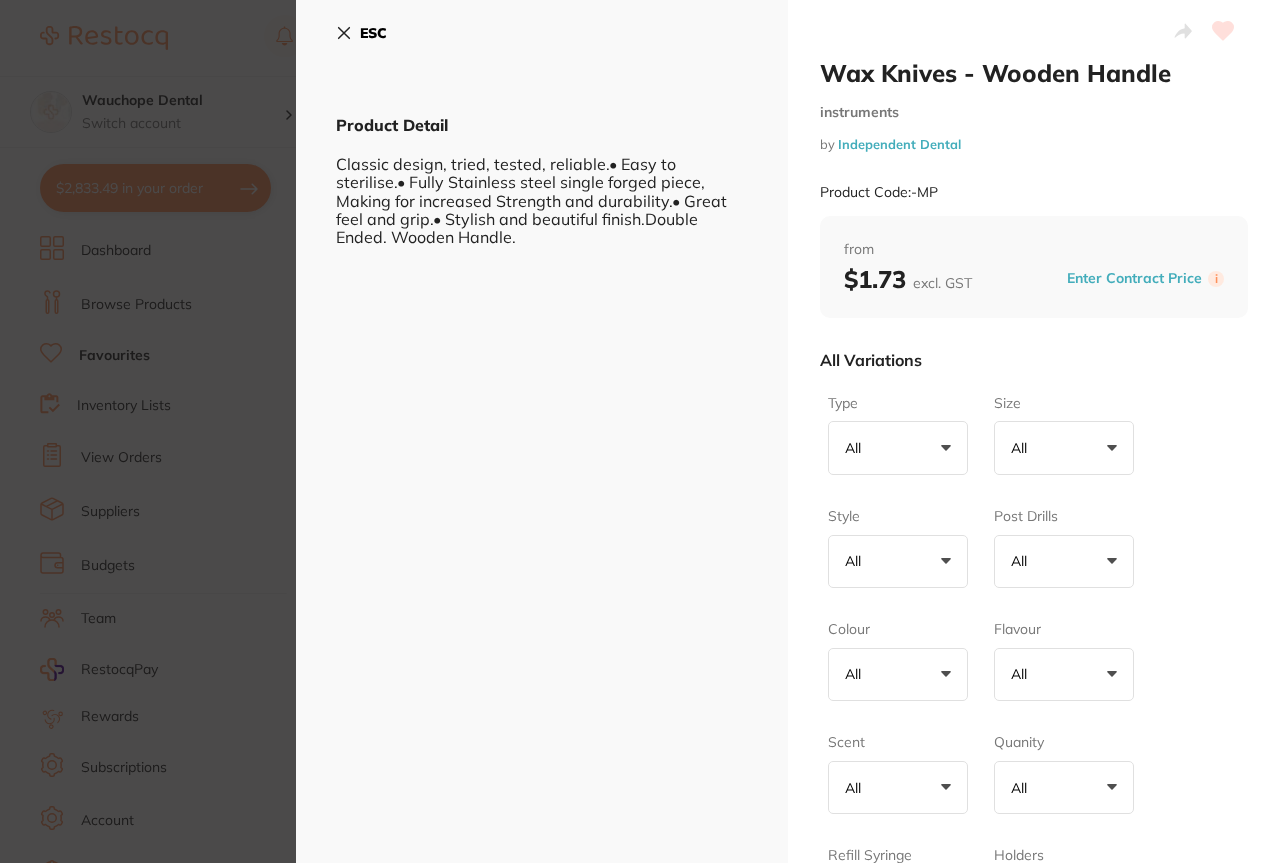 click on "All +0" at bounding box center (898, 448) 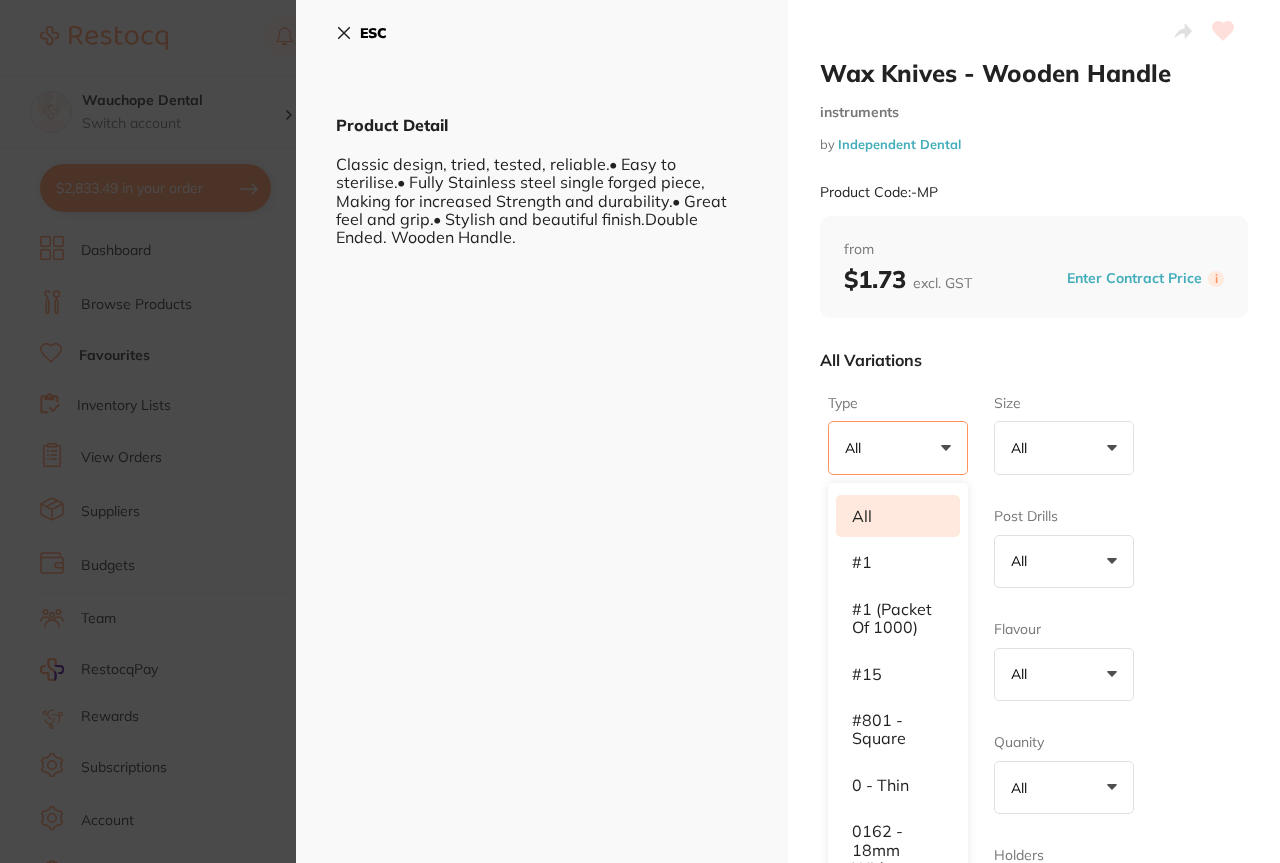 click on "All +0" at bounding box center [898, 448] 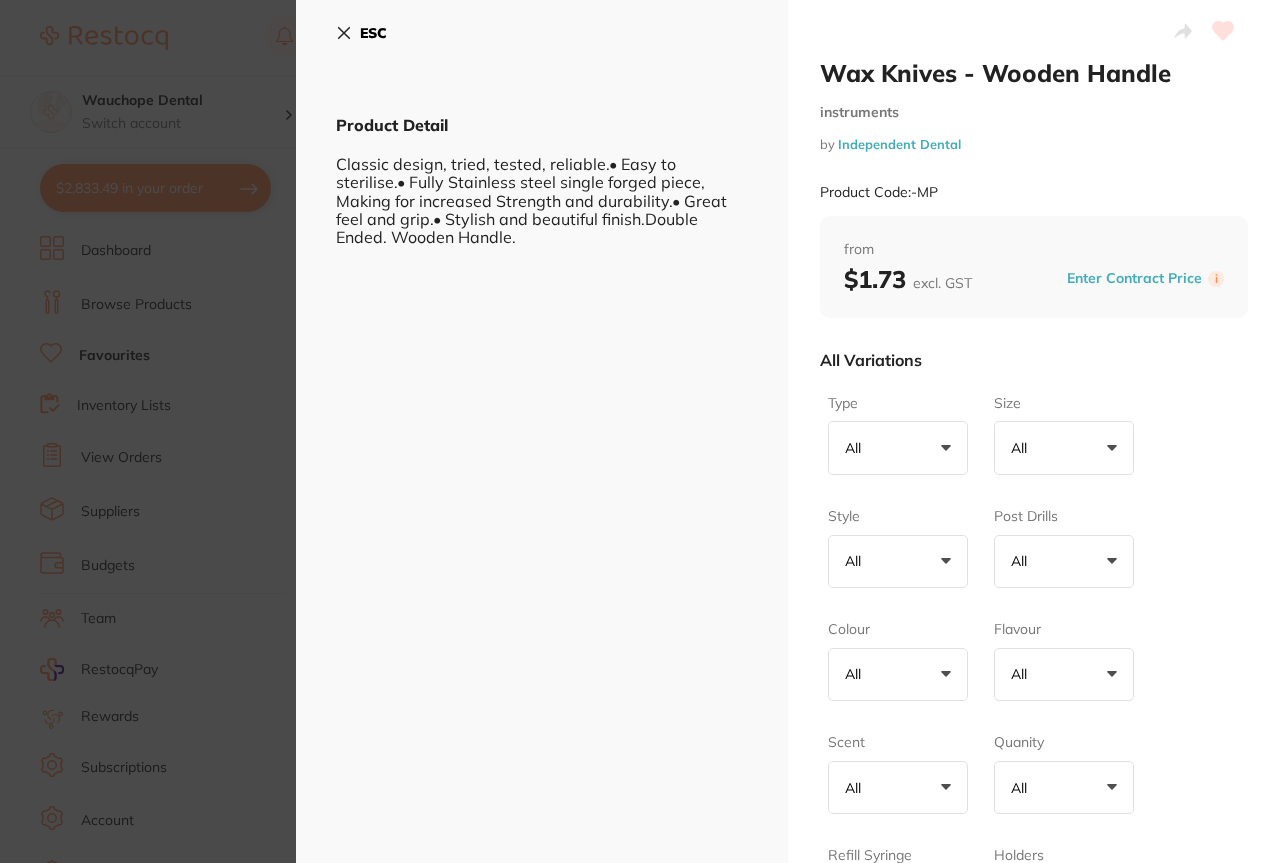 click on "All +0" at bounding box center (898, 448) 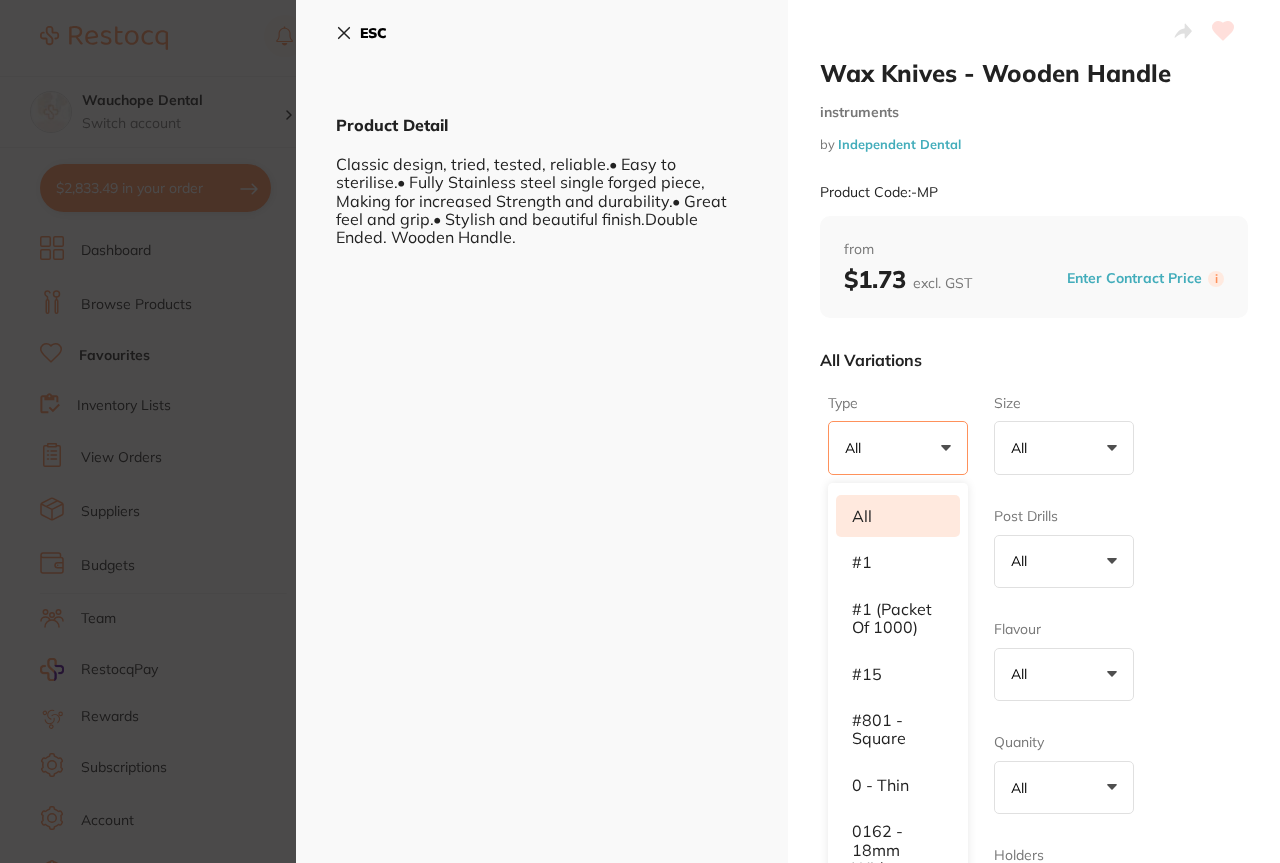 scroll, scrollTop: 0, scrollLeft: 0, axis: both 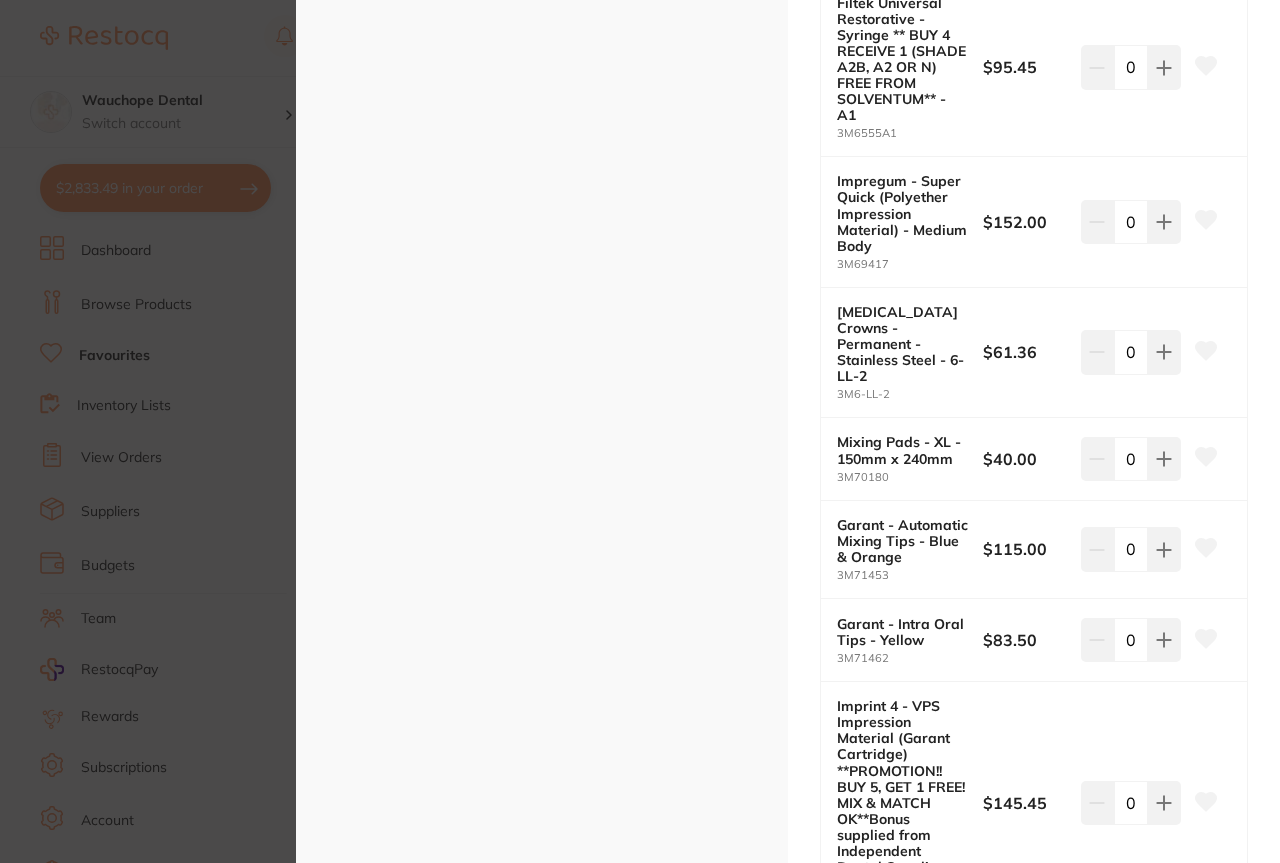 click on "Wax Knives - Wooden Handle instruments by   Independent Dental Product Code:  -MP ESC Product Detail   Classic design, tried, tested, reliable.• Easy to sterilise.• Fully Stainless steel single forged piece, Making for increased Strength and durability.• Great feel and grip.• Stylish and beautiful finish.Double Ended. Wooden Handle. Wax Knives - Wooden Handle instruments by   Independent Dental Product Code:  -MP from $1.73     excl. GST Enter Contract Price i All Variations Type All +0 All #1 #1 (Packet of 1000) #15 #801 - Square 0 - Thin 0162 - 18mm Wide - Lead Free 1 Litre Bottle 10 x 3ml Syringes 100ml Bag **OUT OF STOCK-NO ETA** 100ml Bottle 100ml Pump Pack 10ml 12 FG 15 FG 15 Litre Bottle 161 2 Well (500 Pack) 200ml Bottle ** BUY 5, GET 1 FREE! ** 20kg Bag 20kg Pail 215ml Aerosol Spray 23G x 25mm 23g - Notched 250ml Bottle 27 x 1 1/4” - Yellow 27g - Short 2mm - Curved 3.8 Litre Bottle 30cm x 30cm (Box of 1000) 4 Ply (Box of 2000) 410 - Intro Pack (1 x of each size) 454g Pack 5 Litre Bottle A1L" at bounding box center [640, 431] 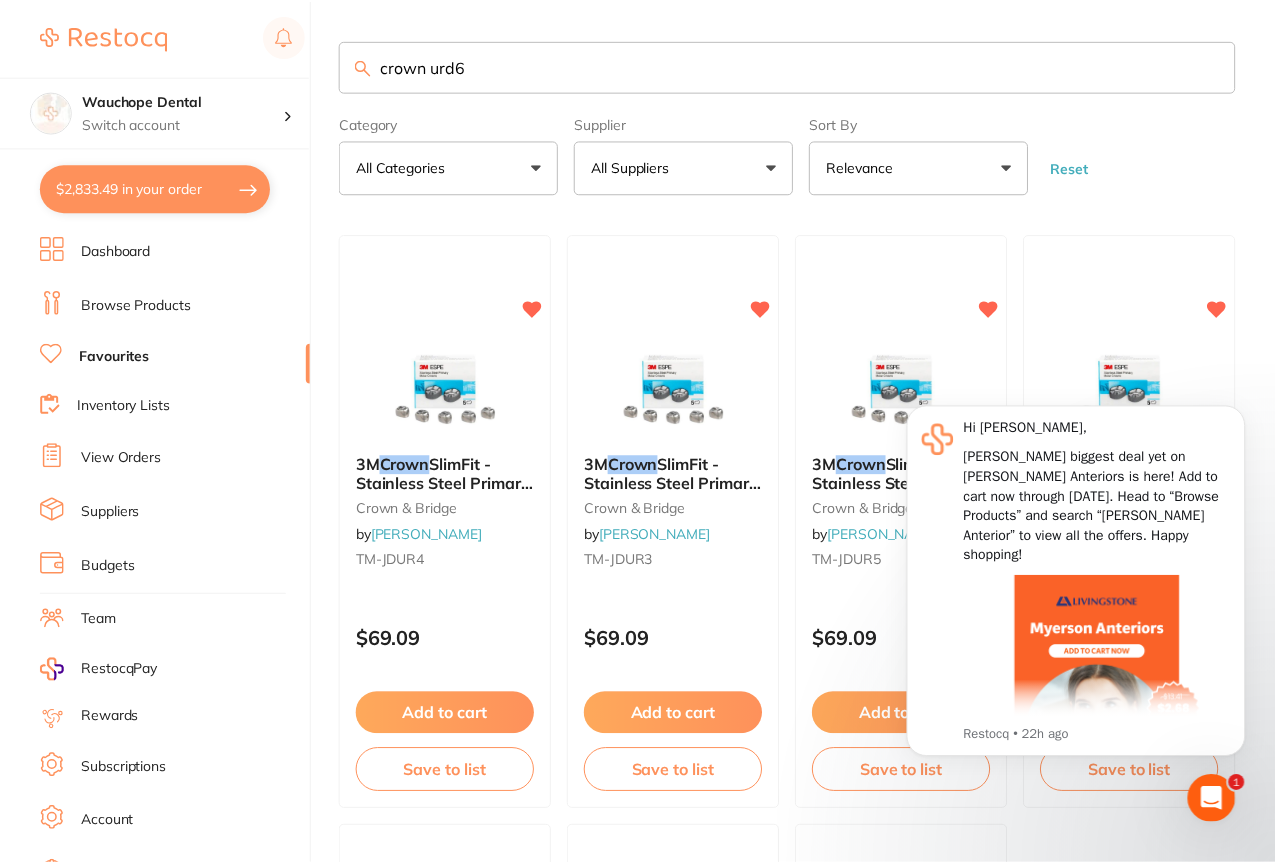 scroll, scrollTop: 641, scrollLeft: 0, axis: vertical 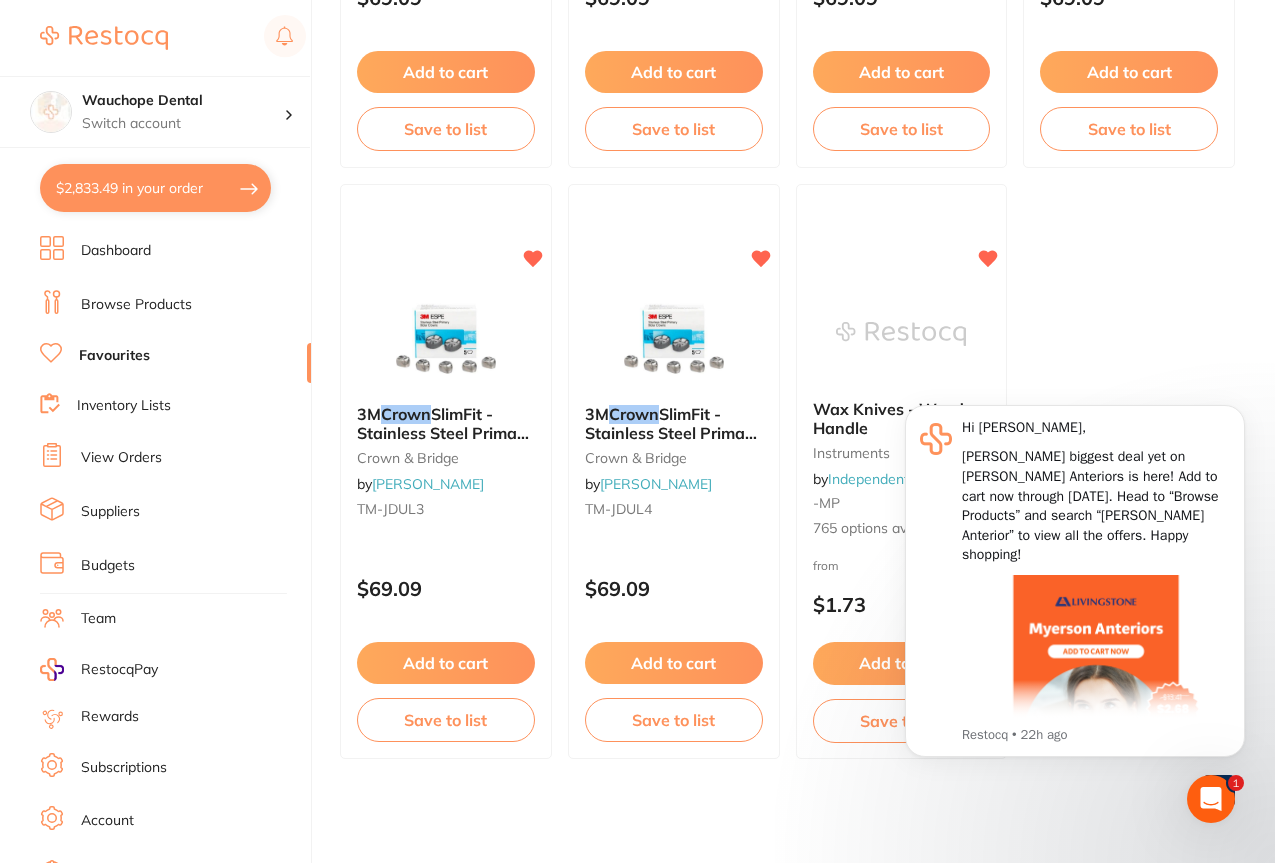 click on "Wauchope Dental Switch account Wauchope Dental South West Rocks Dental $2,833.49   in your order Dashboard Browse Products Favourites Inventory Lists View Orders Suppliers Budgets Team RestocqPay Rewards Subscriptions Account Support Log Out" at bounding box center (156, 431) 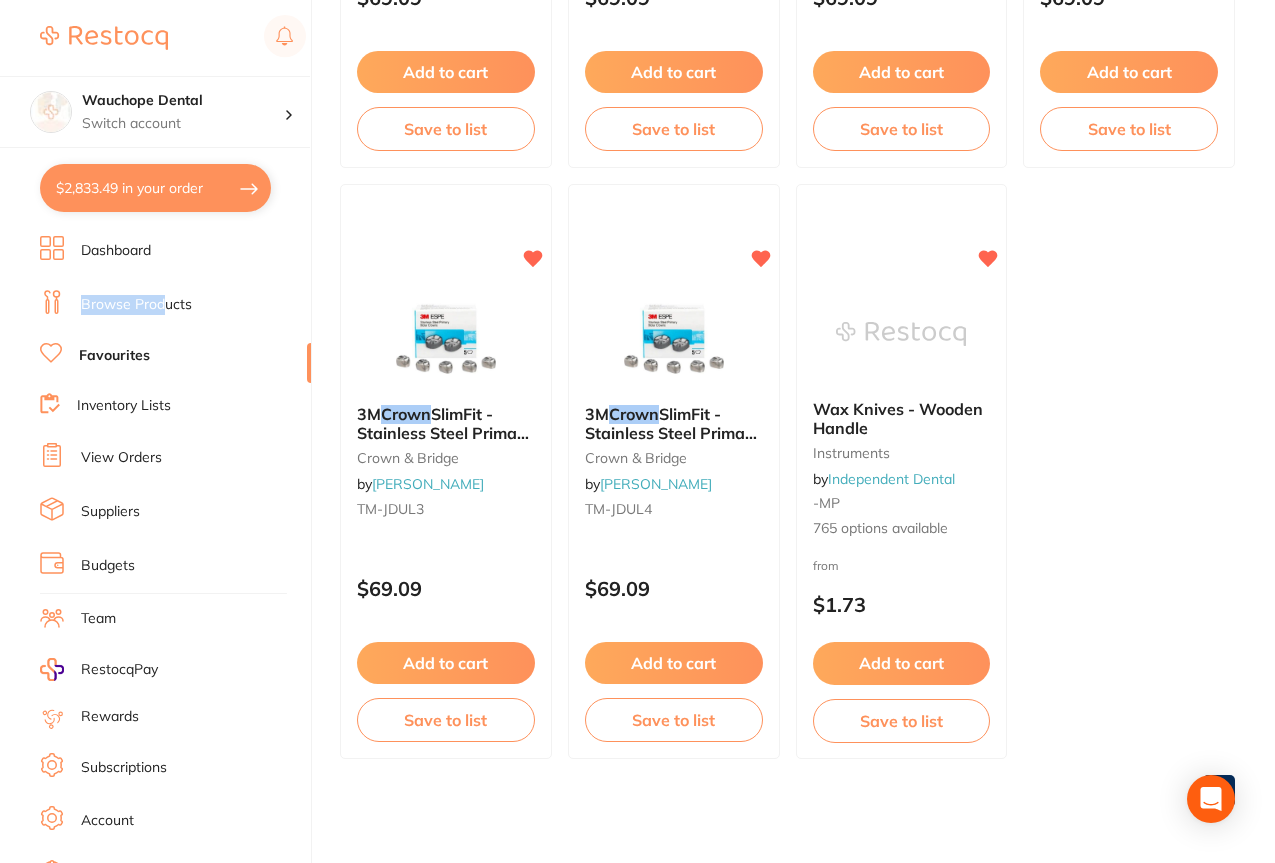 click on "Dashboard Browse Products Favourites Inventory Lists View Orders Suppliers Budgets Team RestocqPay Rewards Subscriptions Account Support Log Out" at bounding box center [175, 581] 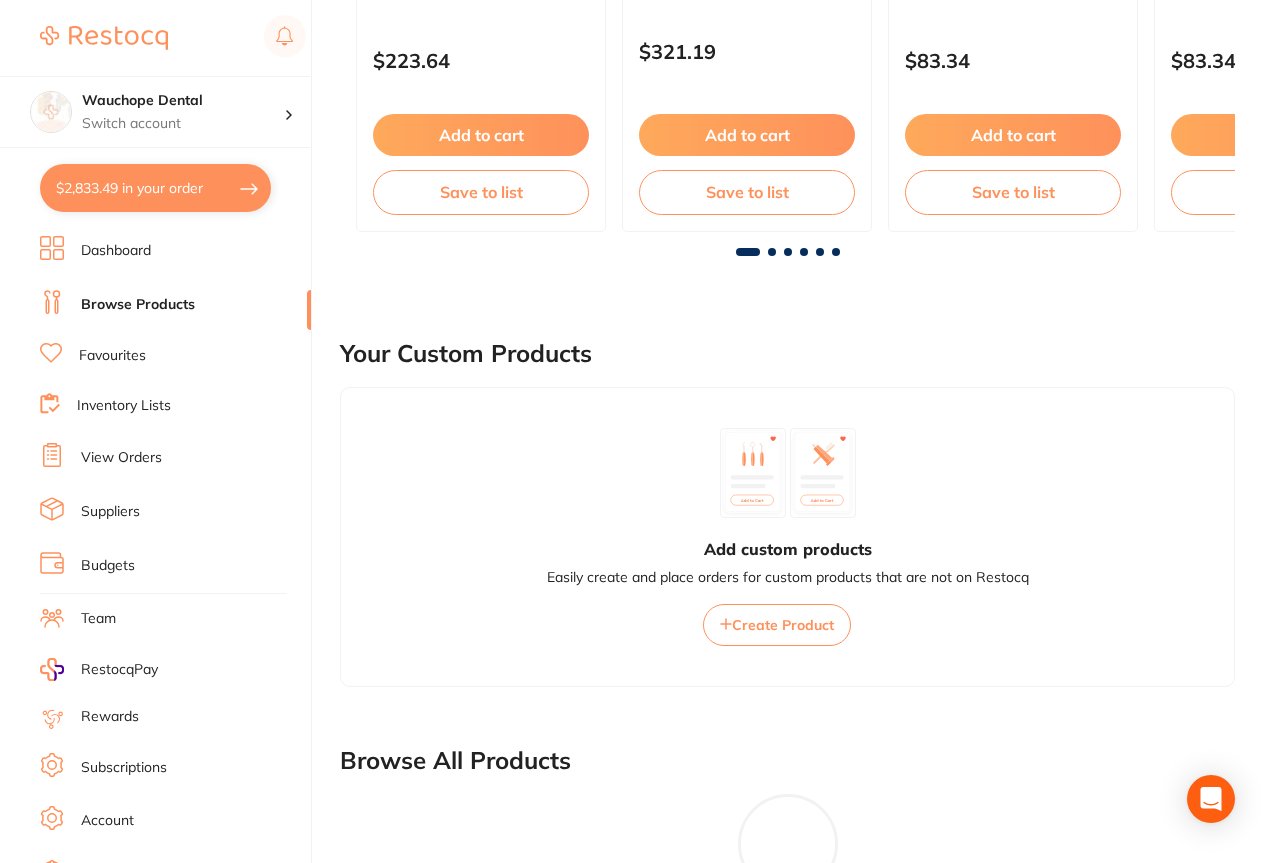 scroll, scrollTop: 0, scrollLeft: 0, axis: both 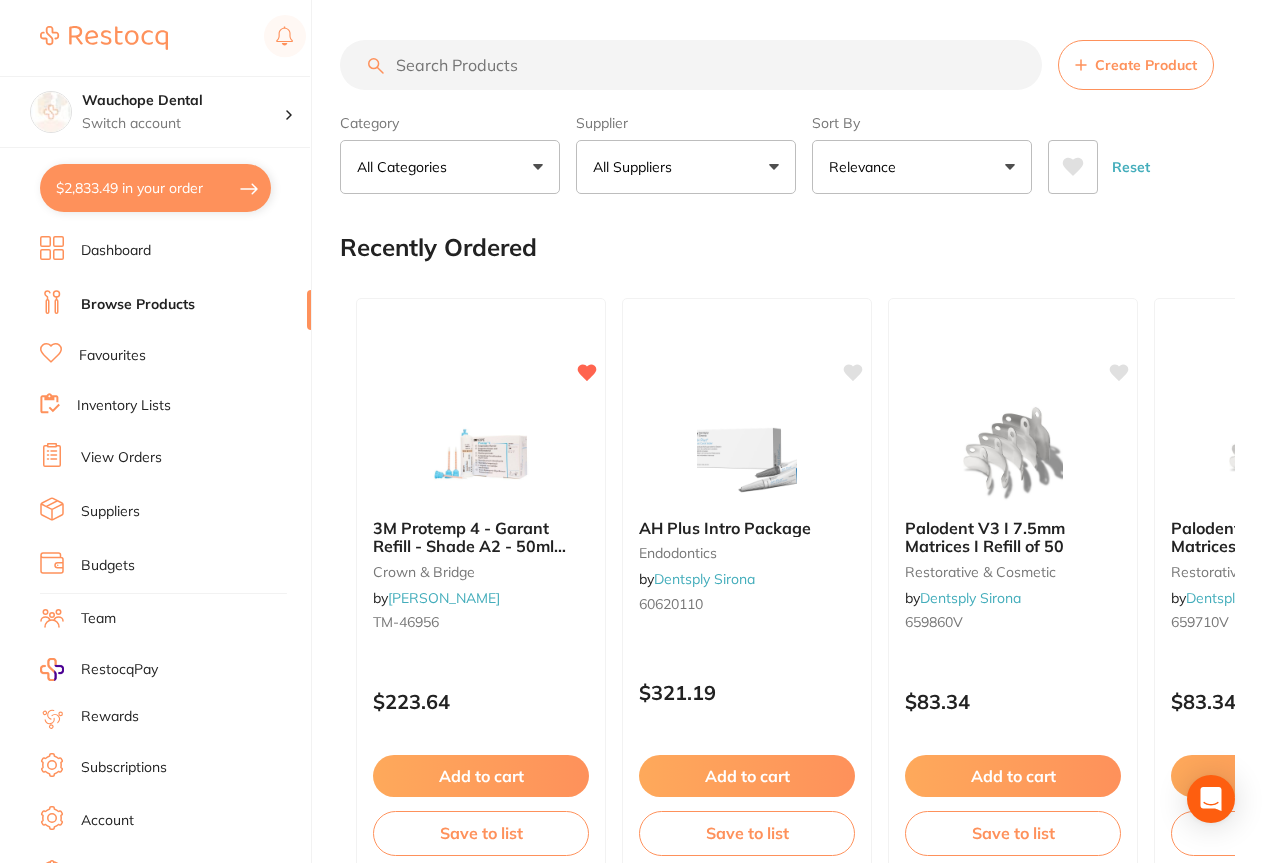 click at bounding box center [691, 65] 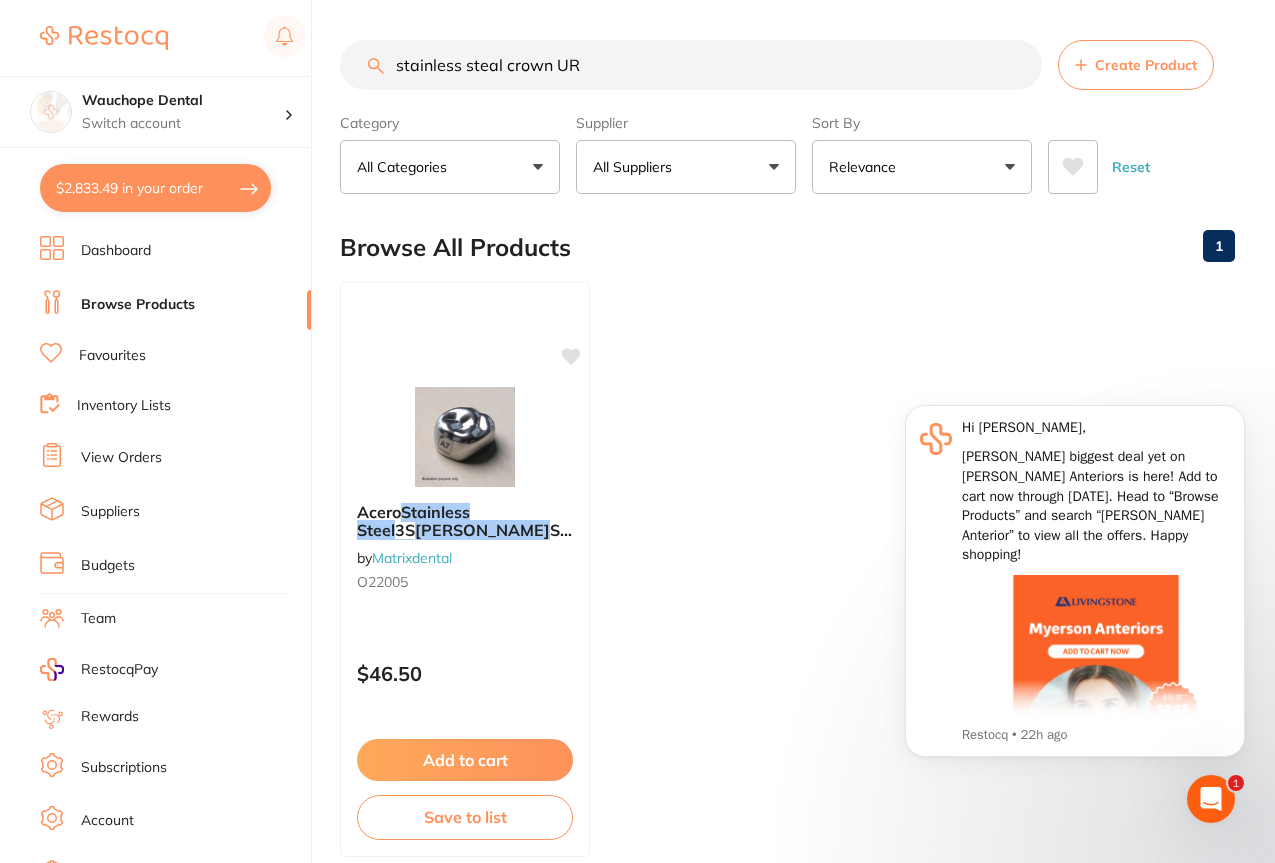 scroll, scrollTop: 0, scrollLeft: 0, axis: both 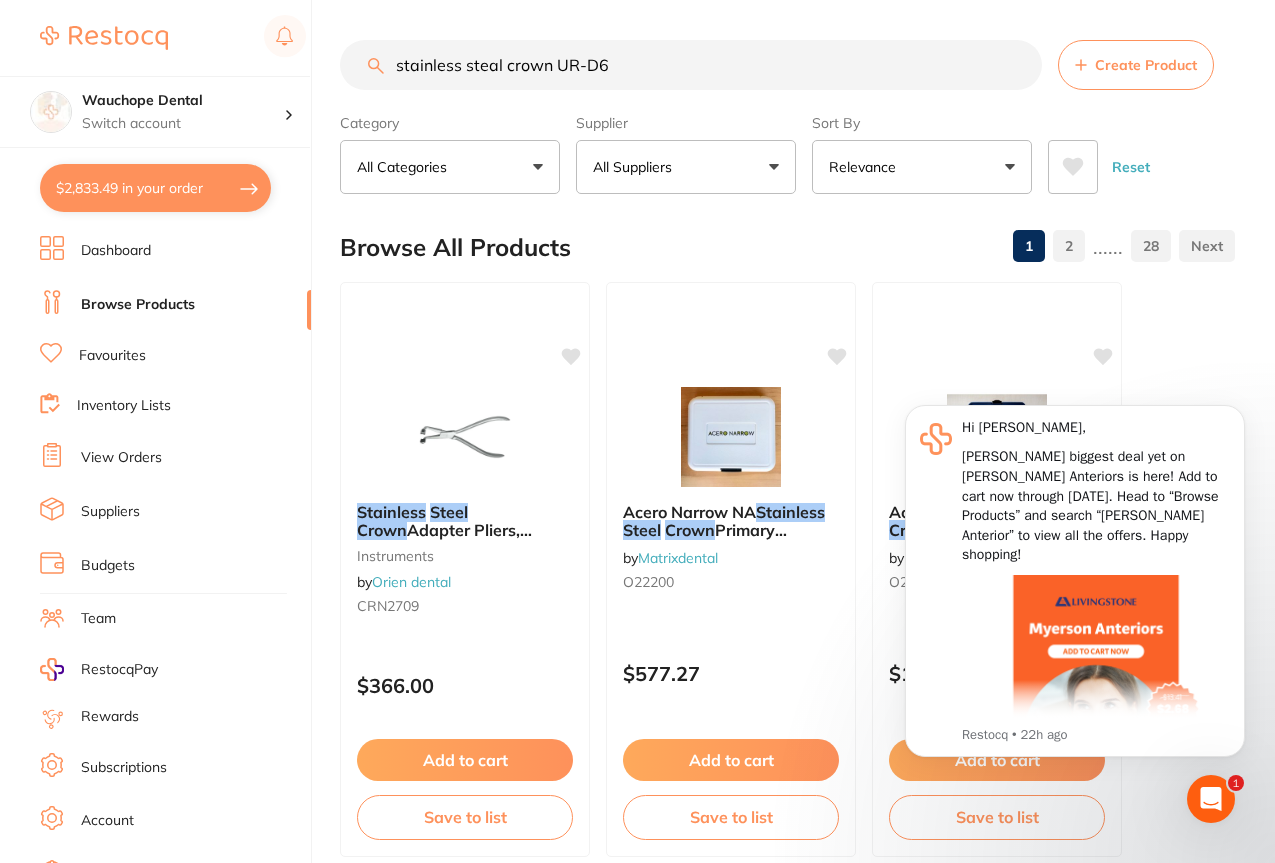 type on "stainless steal crown UR-D6" 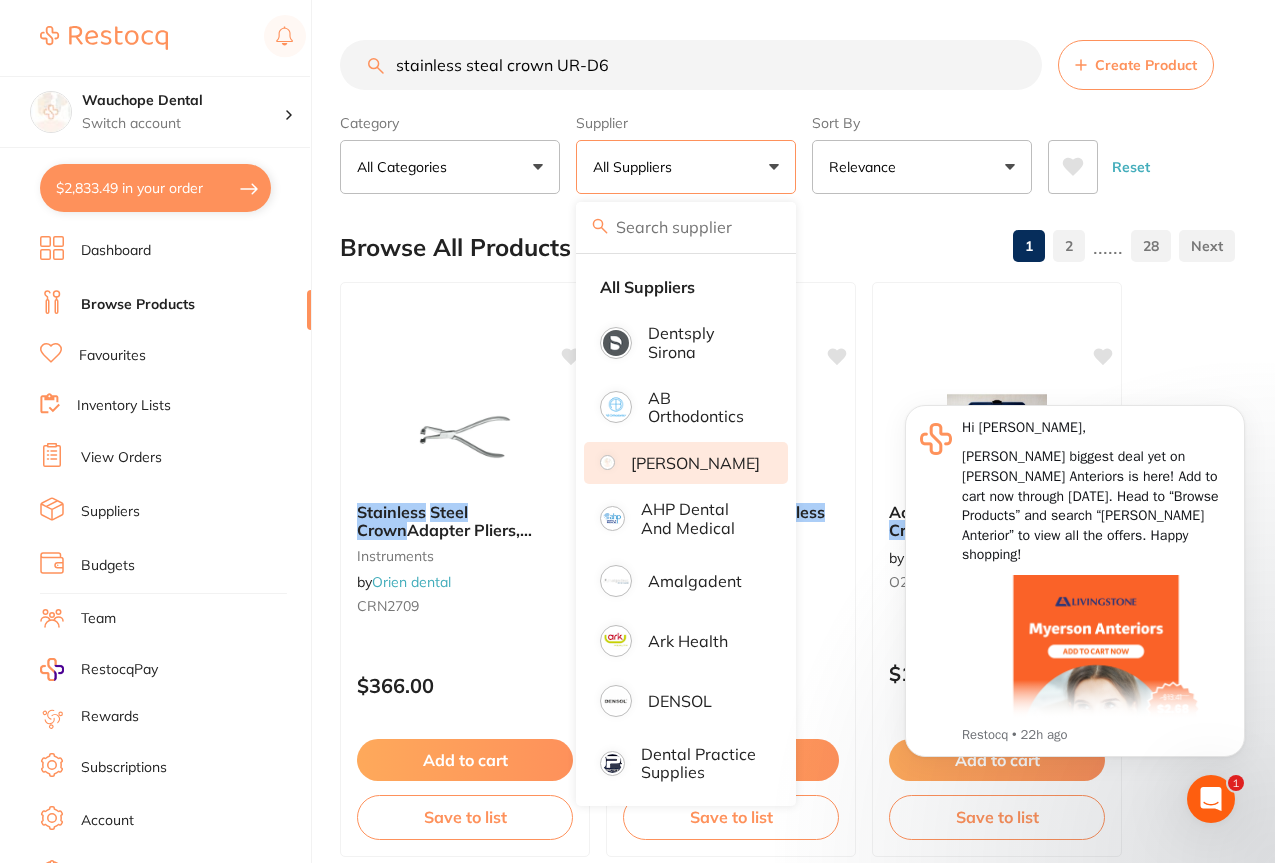 click on "[PERSON_NAME]" at bounding box center (695, 463) 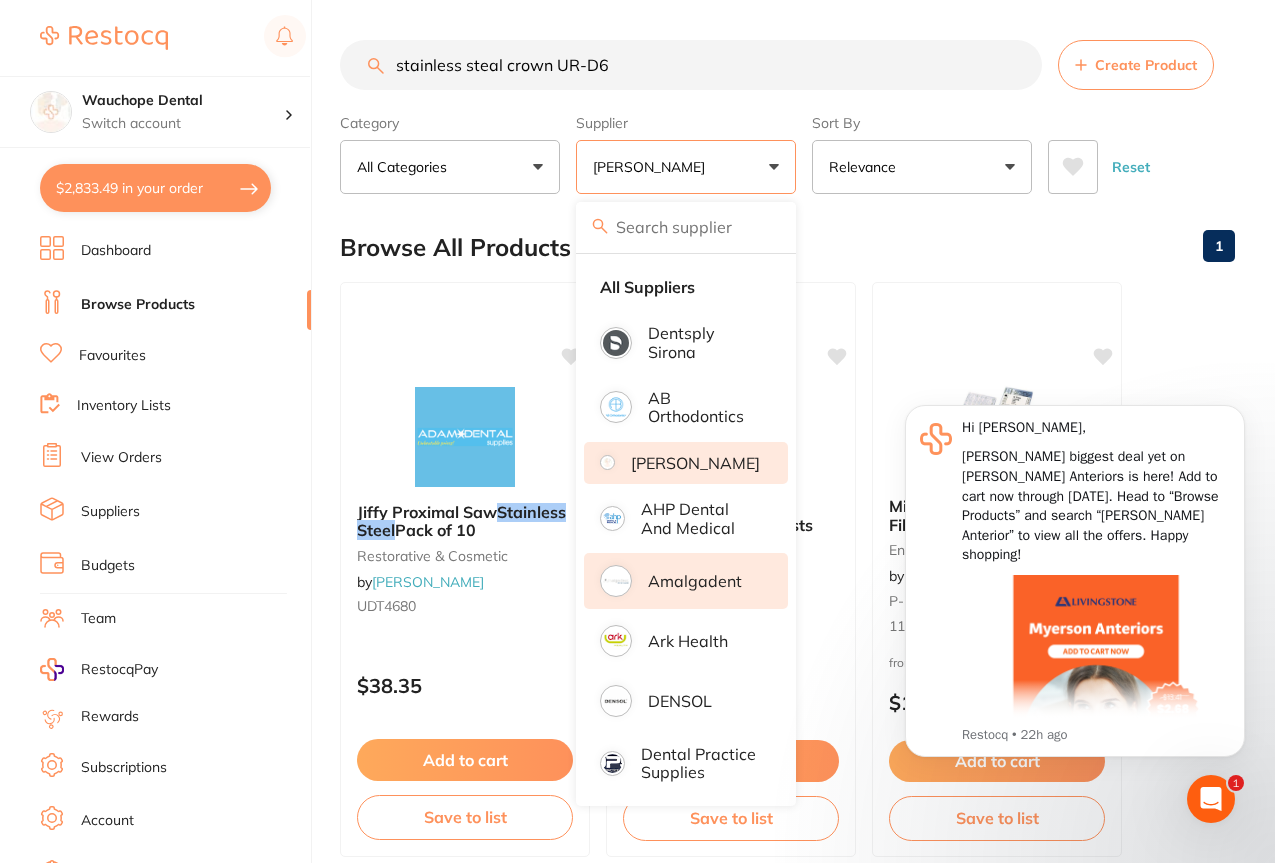click on "Amalgadent" at bounding box center (695, 581) 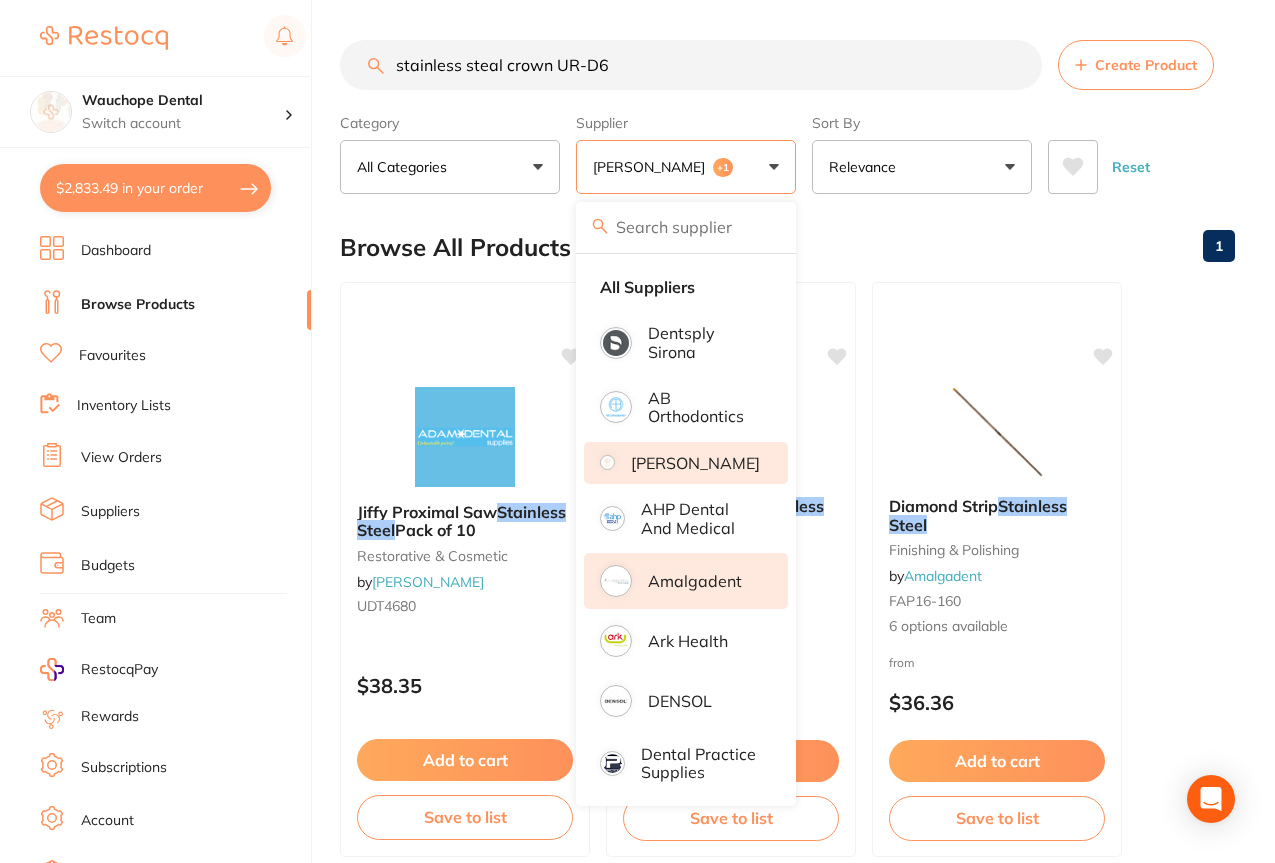 click at bounding box center (686, 227) 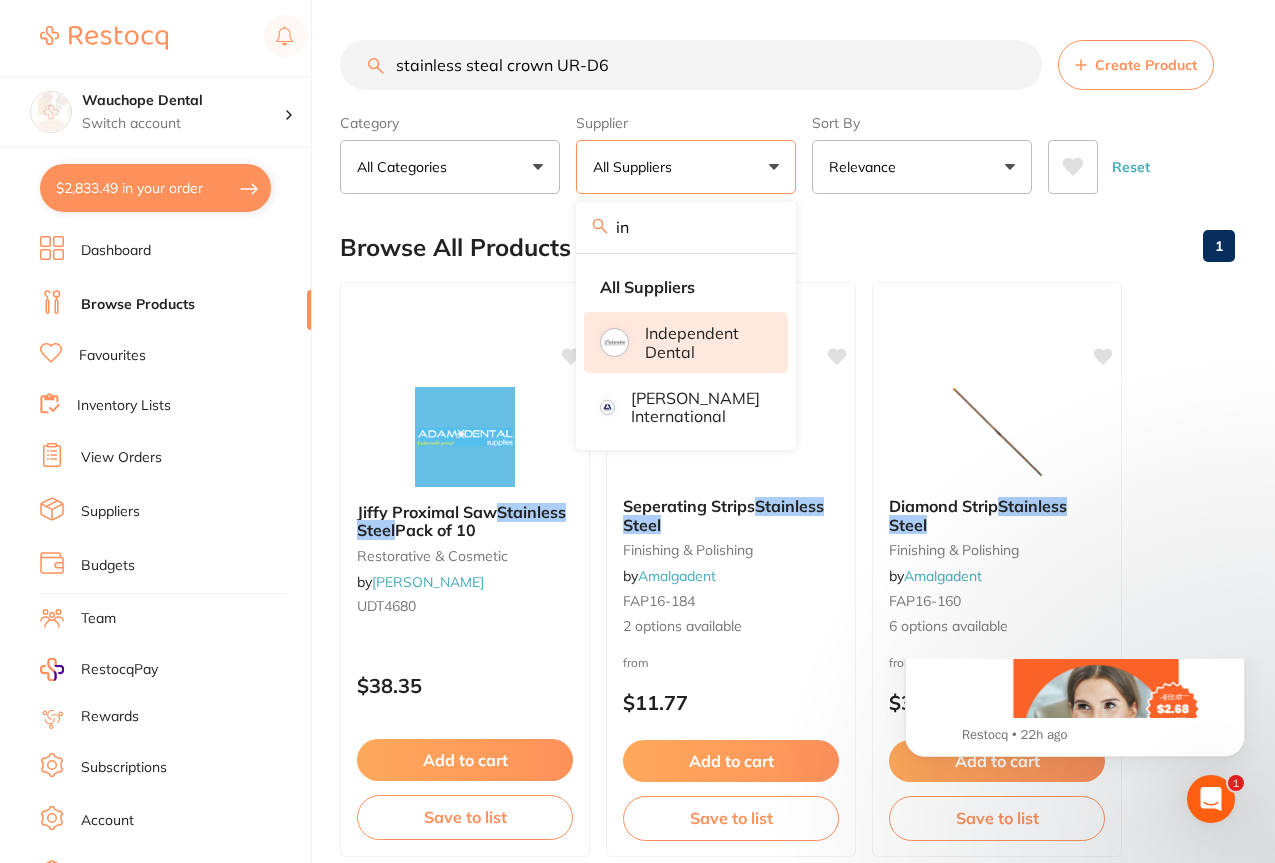scroll, scrollTop: 0, scrollLeft: 0, axis: both 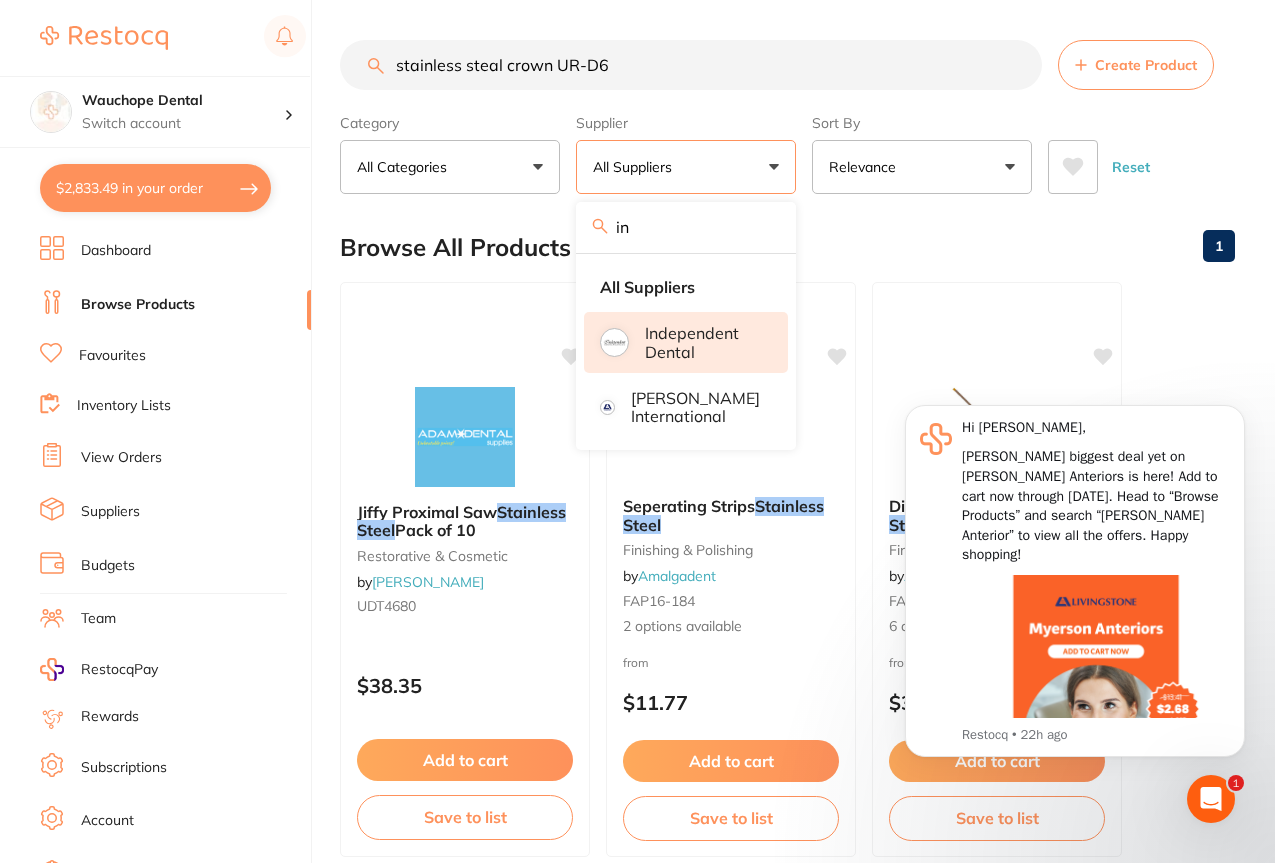 type on "in" 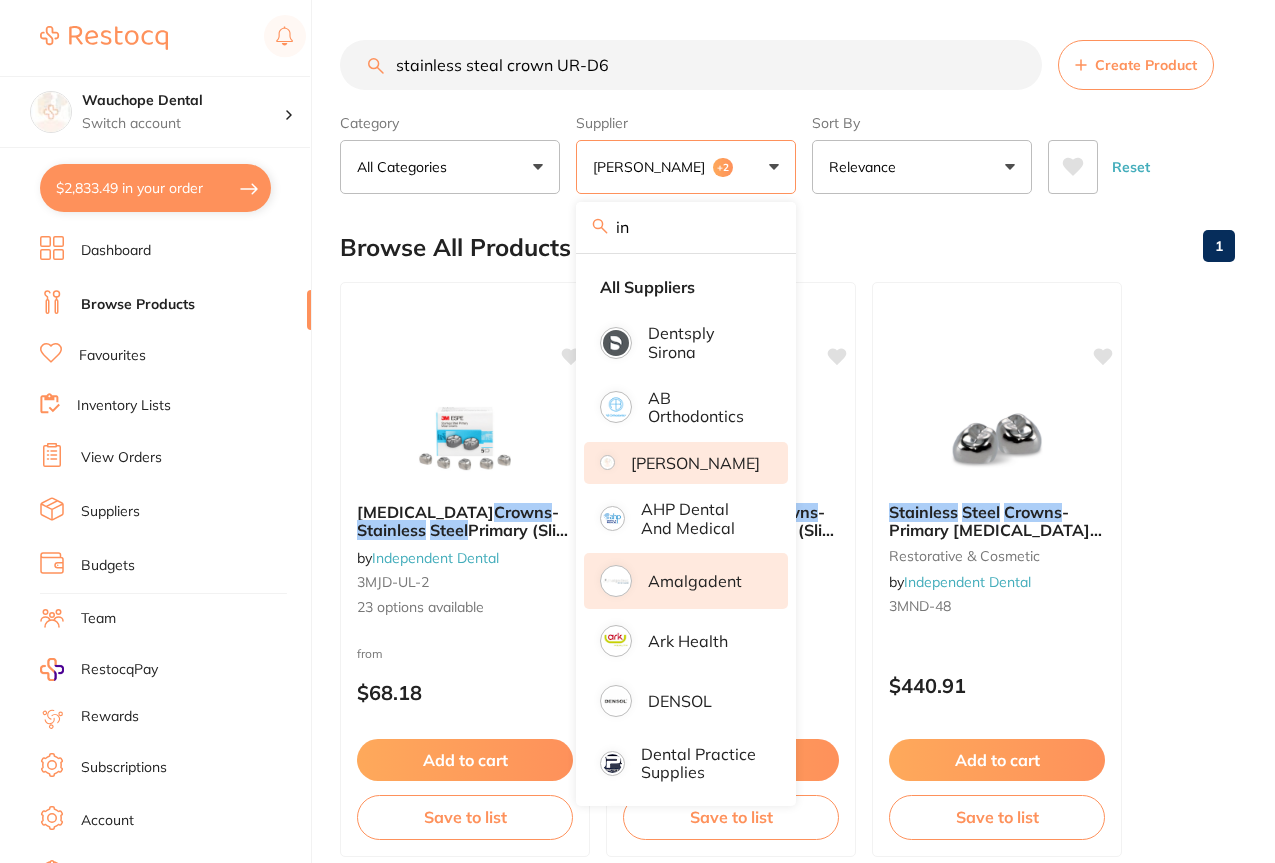 click on "Browse All Products 1" at bounding box center (787, 247) 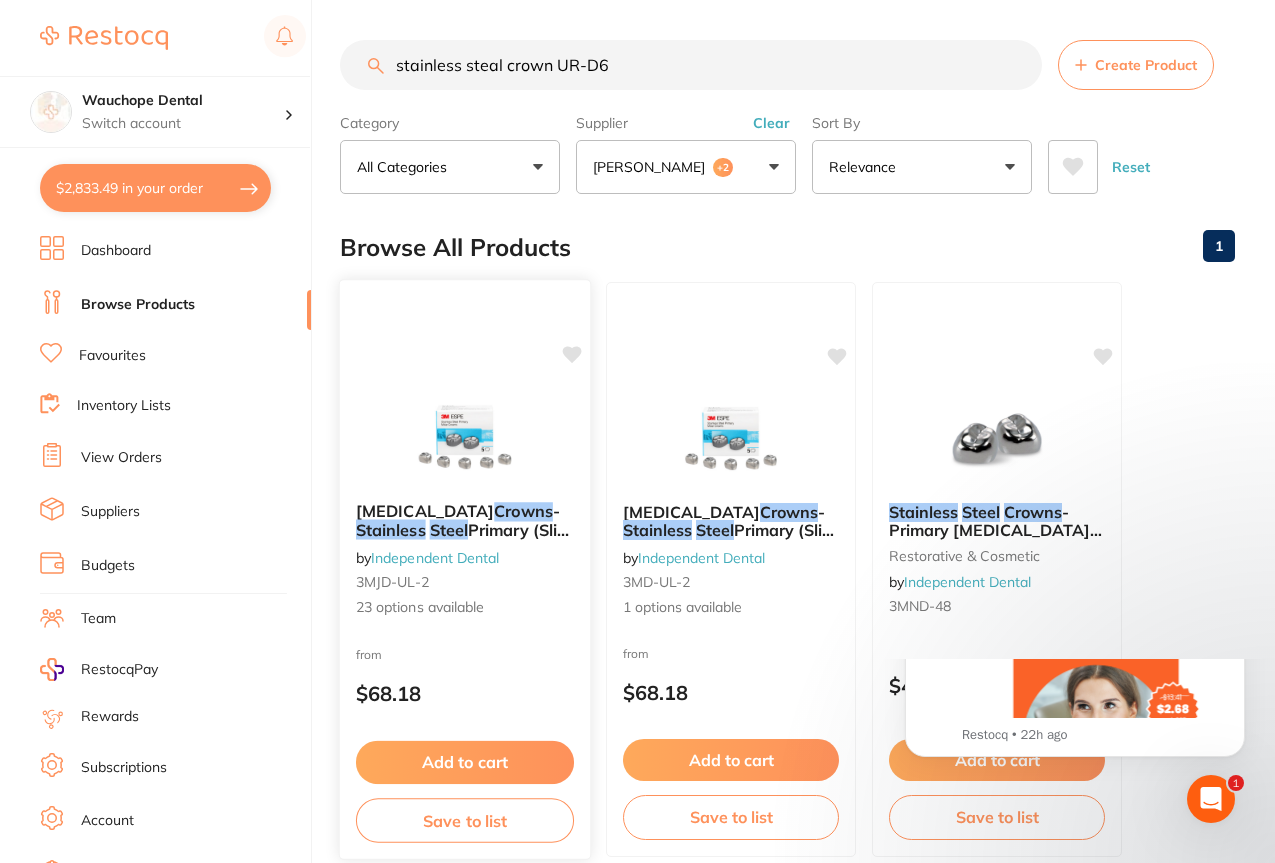 scroll, scrollTop: 0, scrollLeft: 0, axis: both 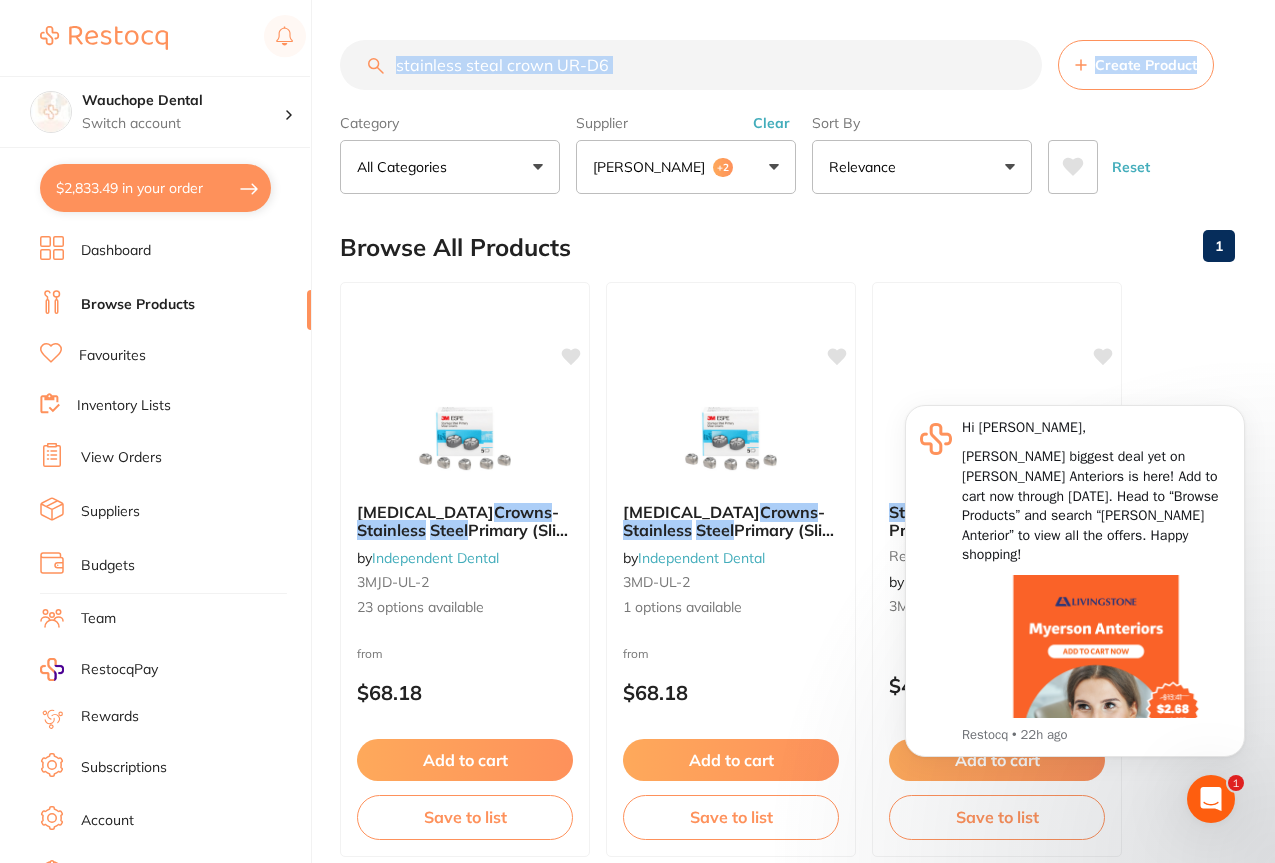 drag, startPoint x: 1274, startPoint y: 58, endPoint x: 1279, endPoint y: 71, distance: 13.928389 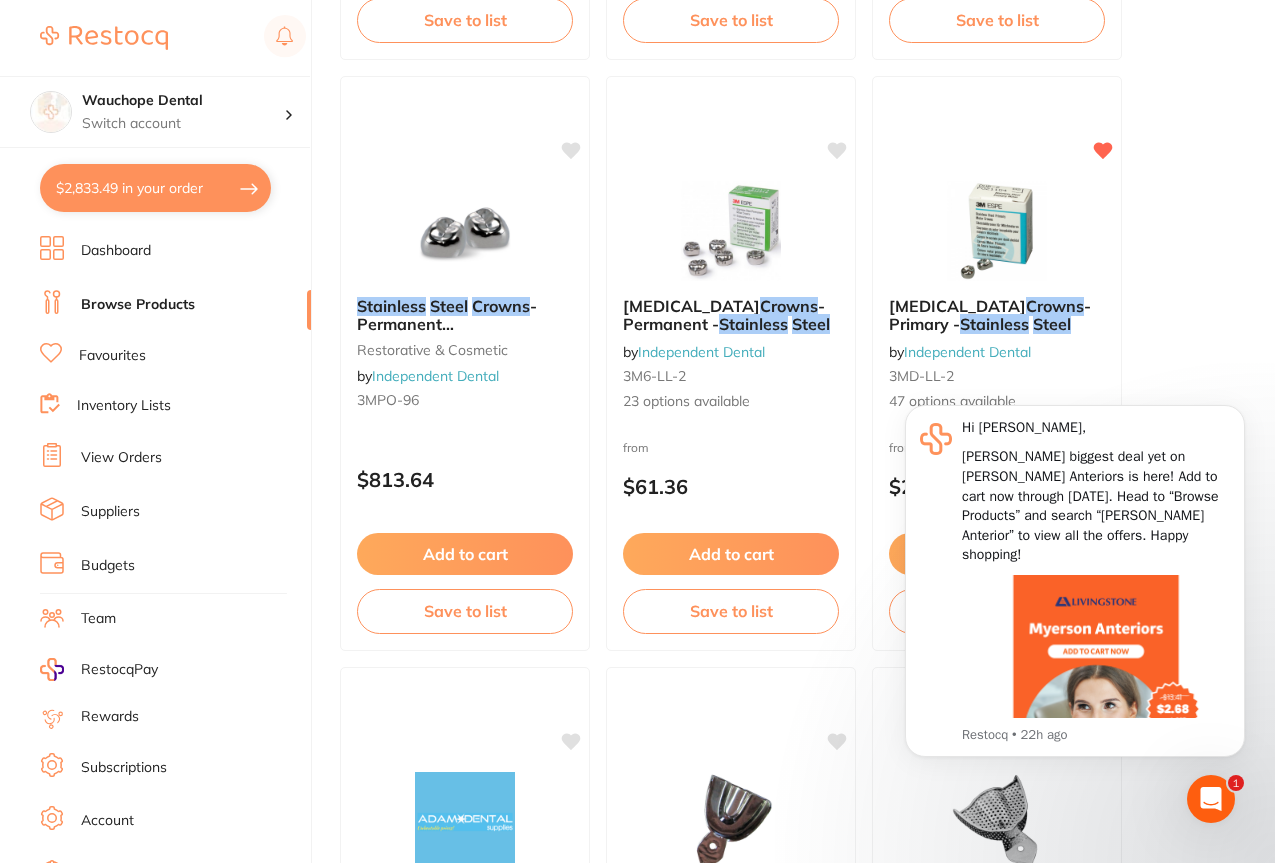 scroll, scrollTop: 854, scrollLeft: 0, axis: vertical 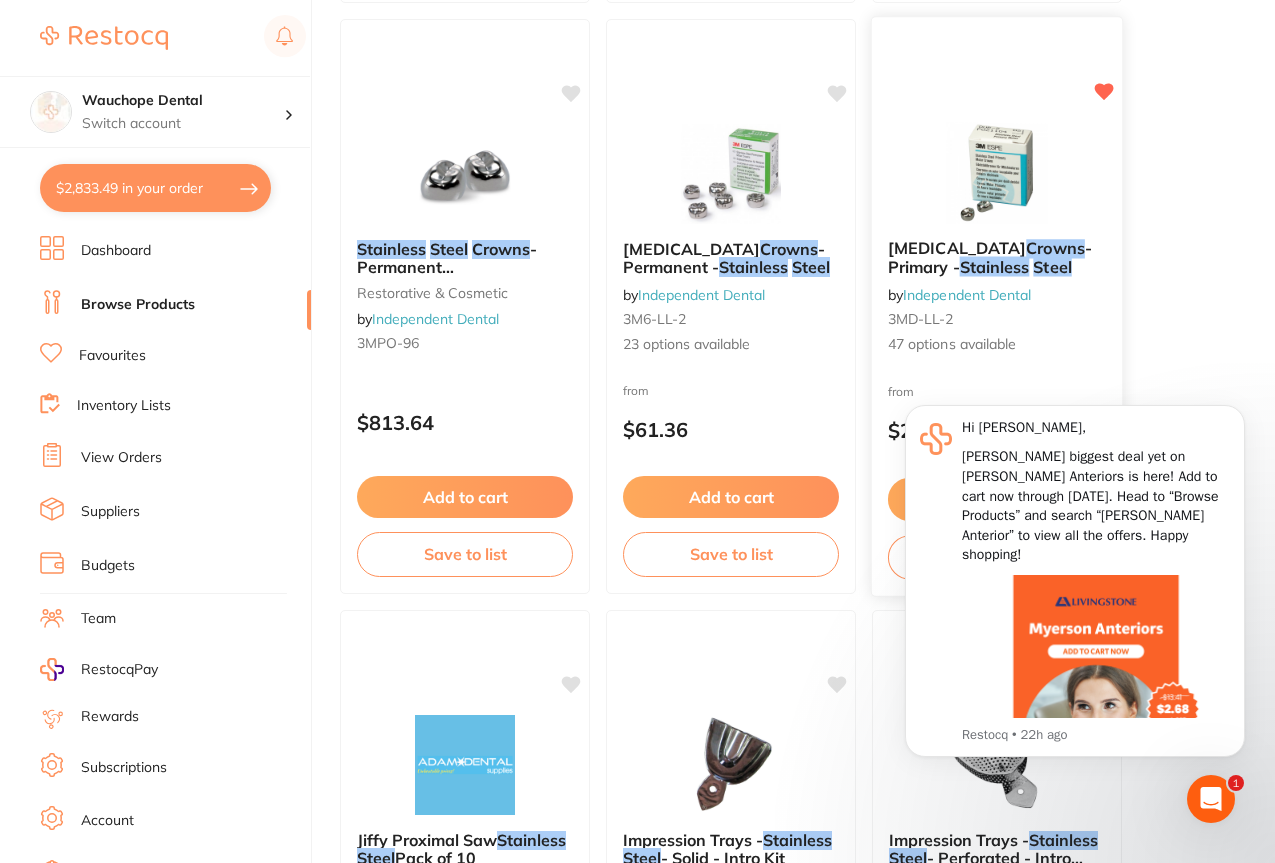 click on "[MEDICAL_DATA]  Crowns  - Primary -  Stainless   Steel   by  Independent Dental 3MD-LL-2   47 options available   from $25.95 Add to cart Save to list" at bounding box center [997, 306] 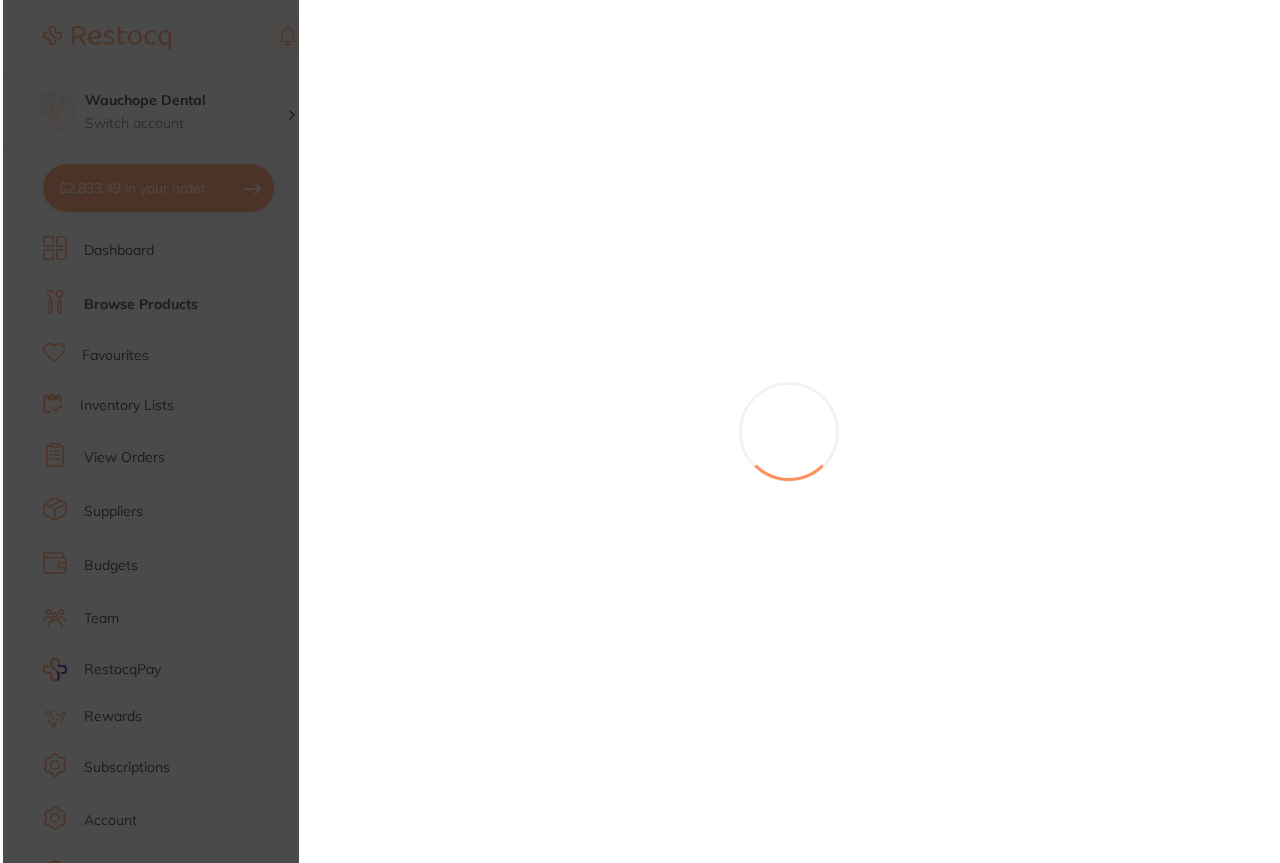 scroll, scrollTop: 0, scrollLeft: 0, axis: both 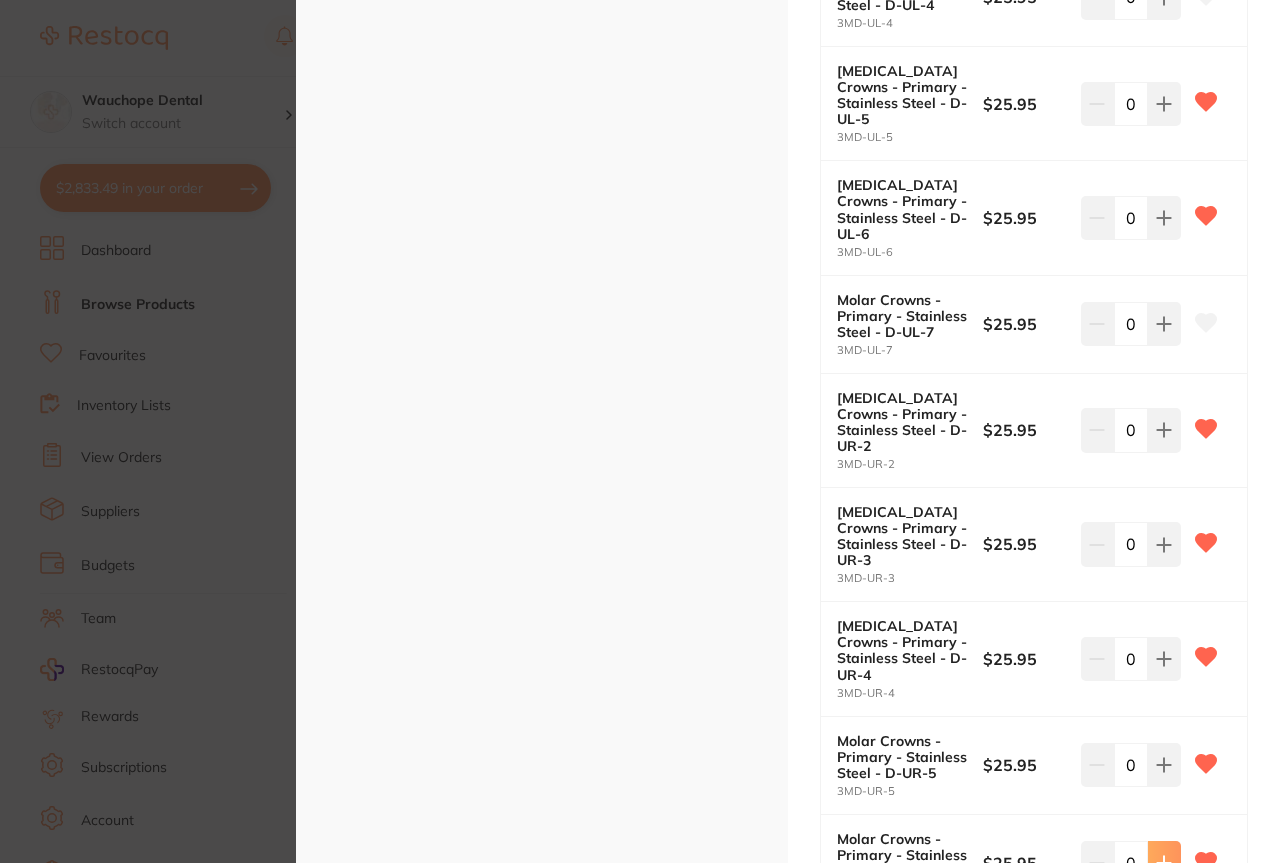 click 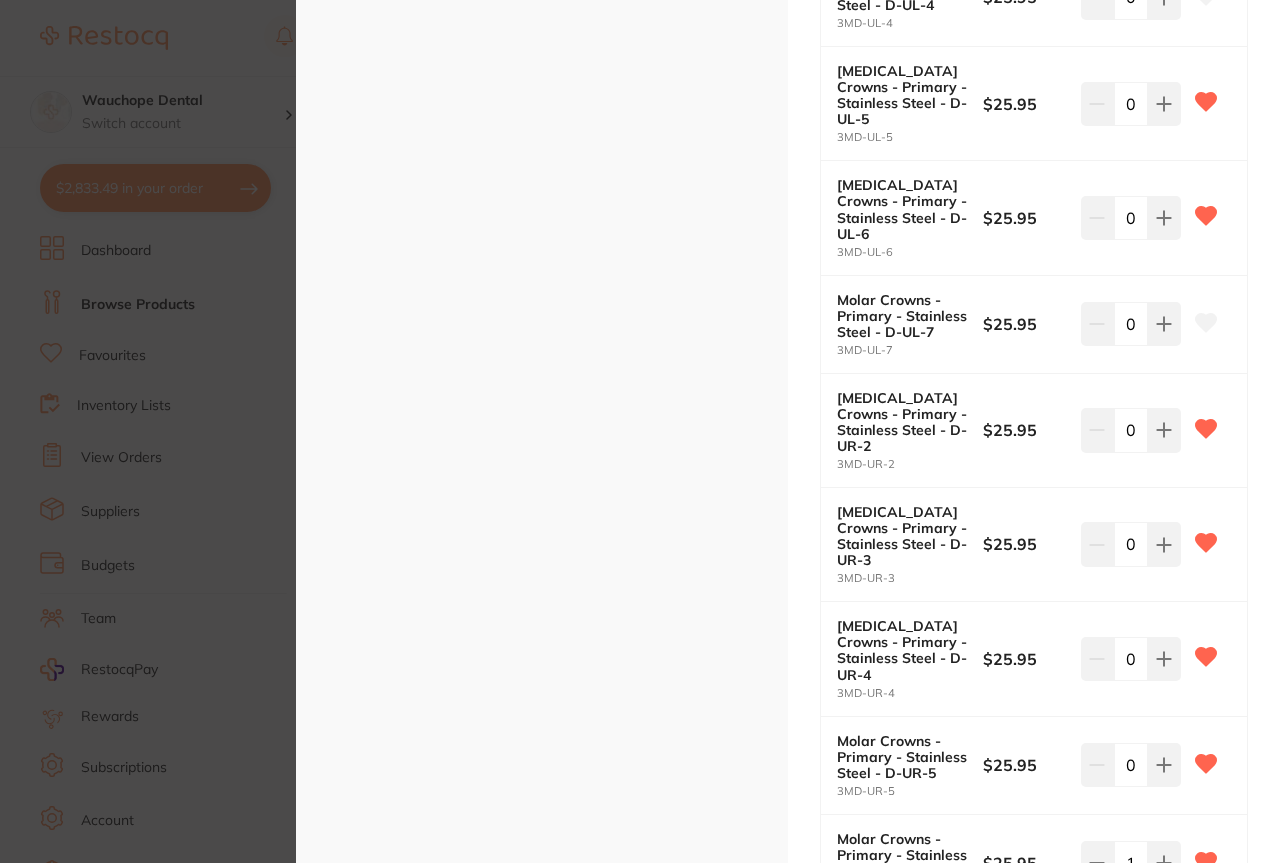 scroll, scrollTop: 0, scrollLeft: 0, axis: both 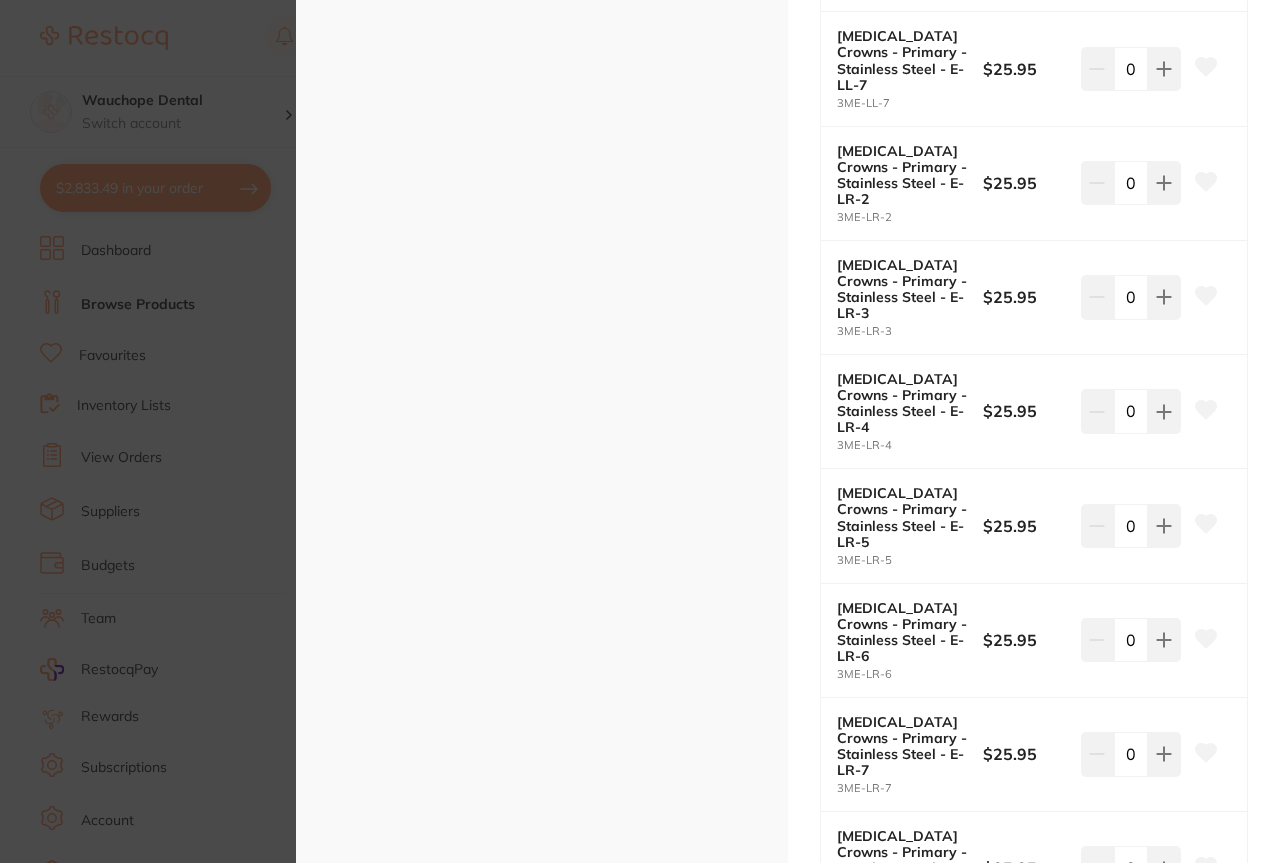 click at bounding box center (1164, -3058) 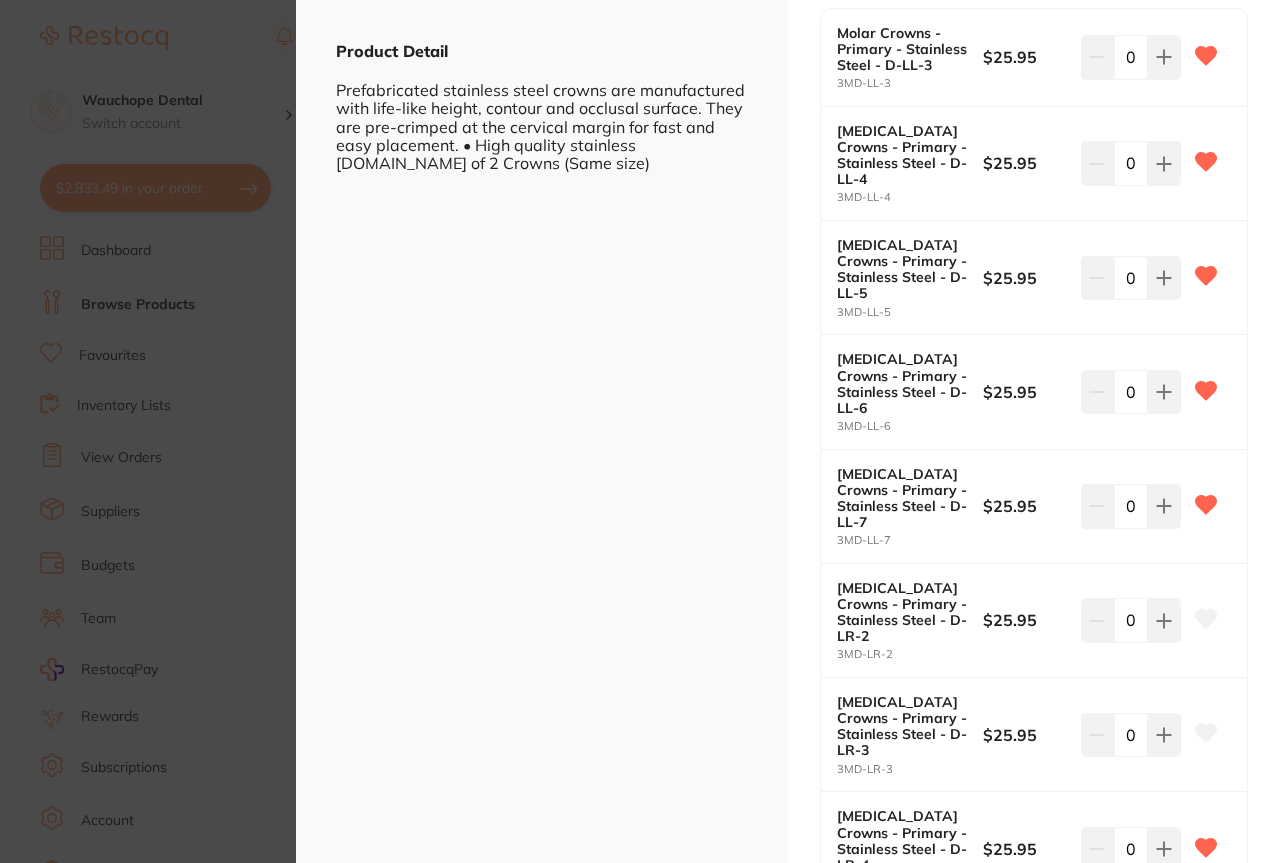 scroll, scrollTop: 489, scrollLeft: 0, axis: vertical 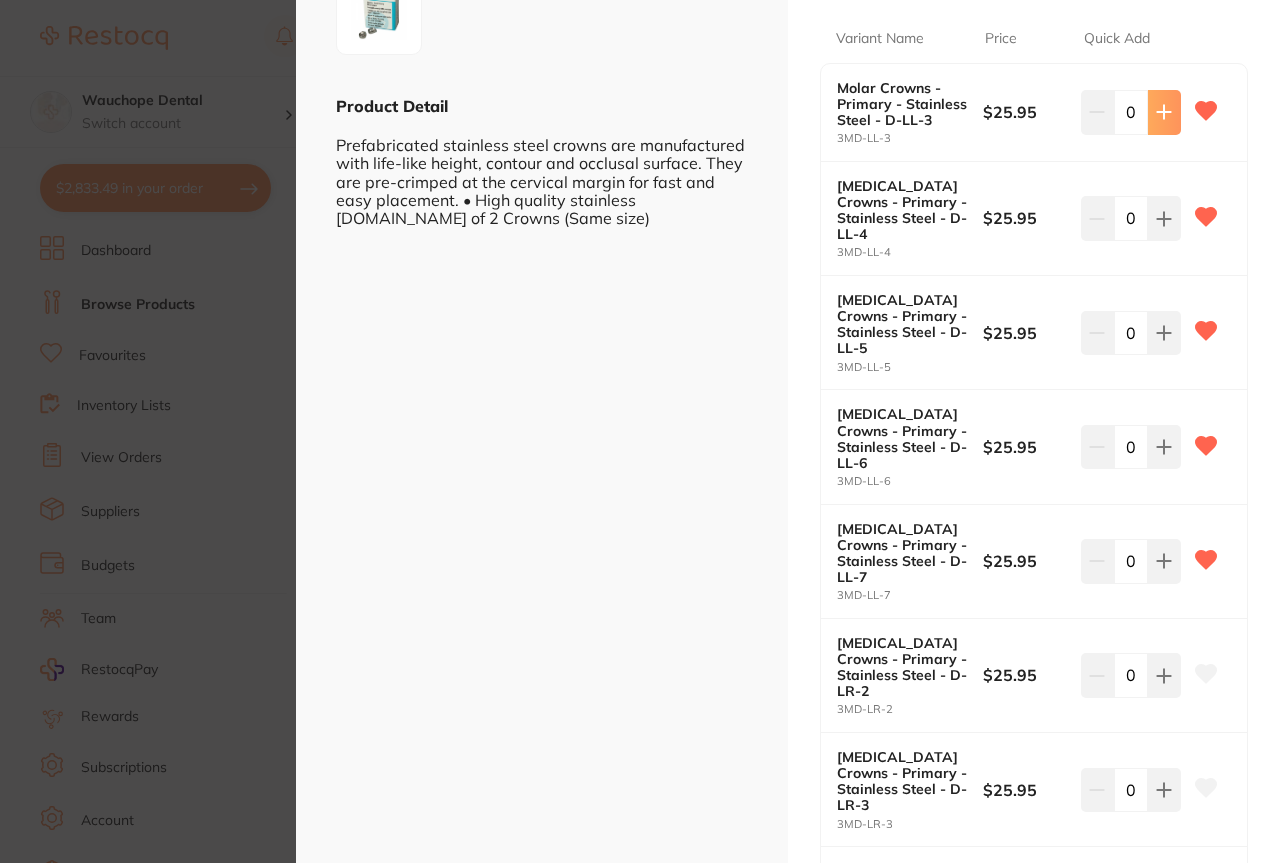 click 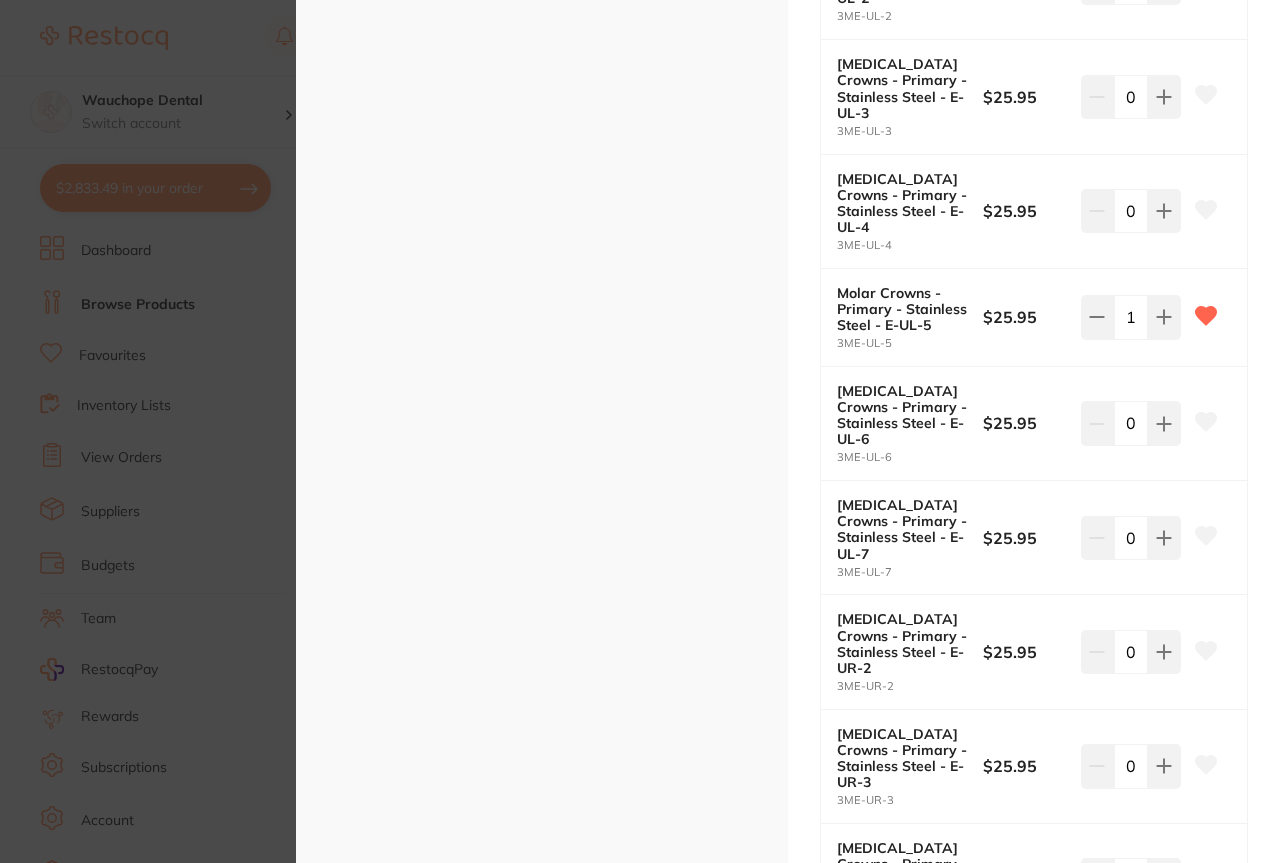 scroll, scrollTop: 5160, scrollLeft: 0, axis: vertical 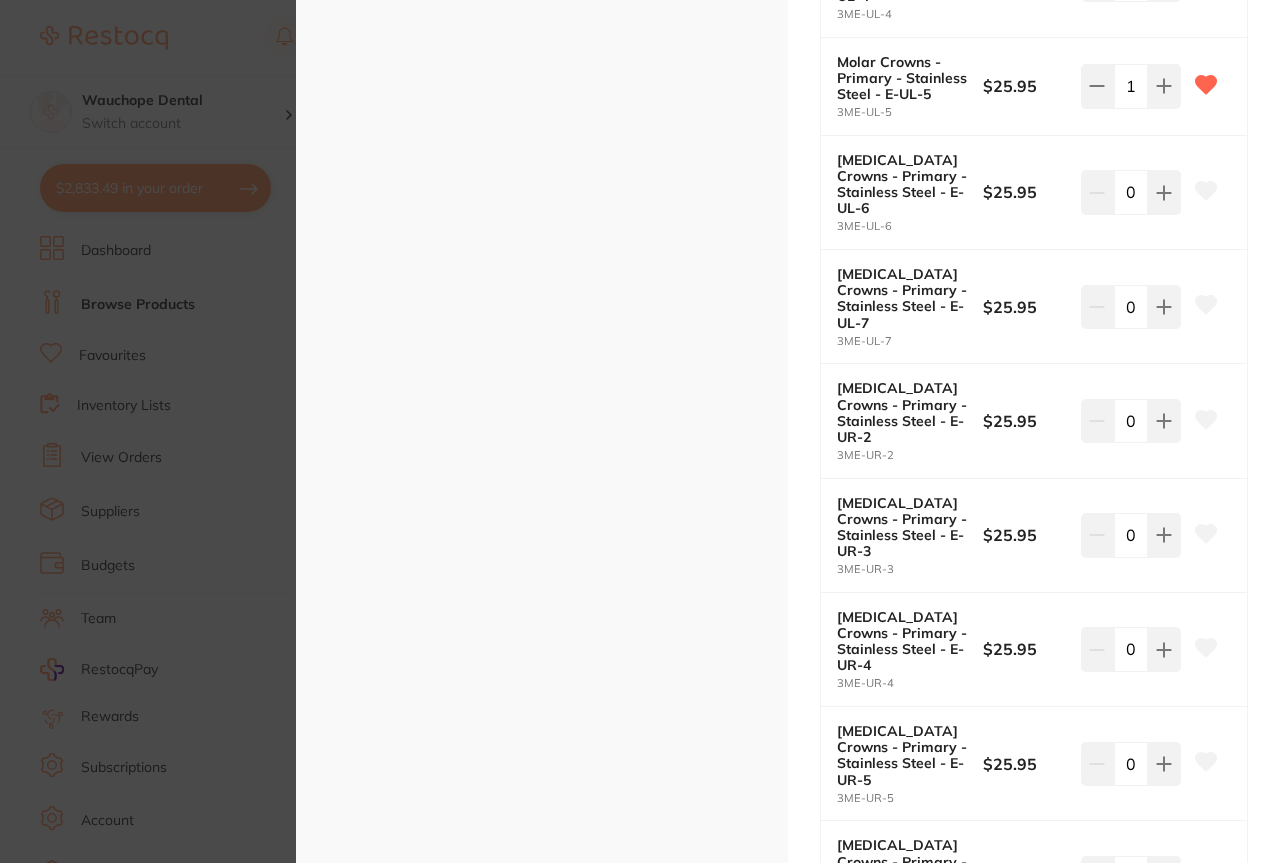 click on "Update Cart" at bounding box center (917, 1114) 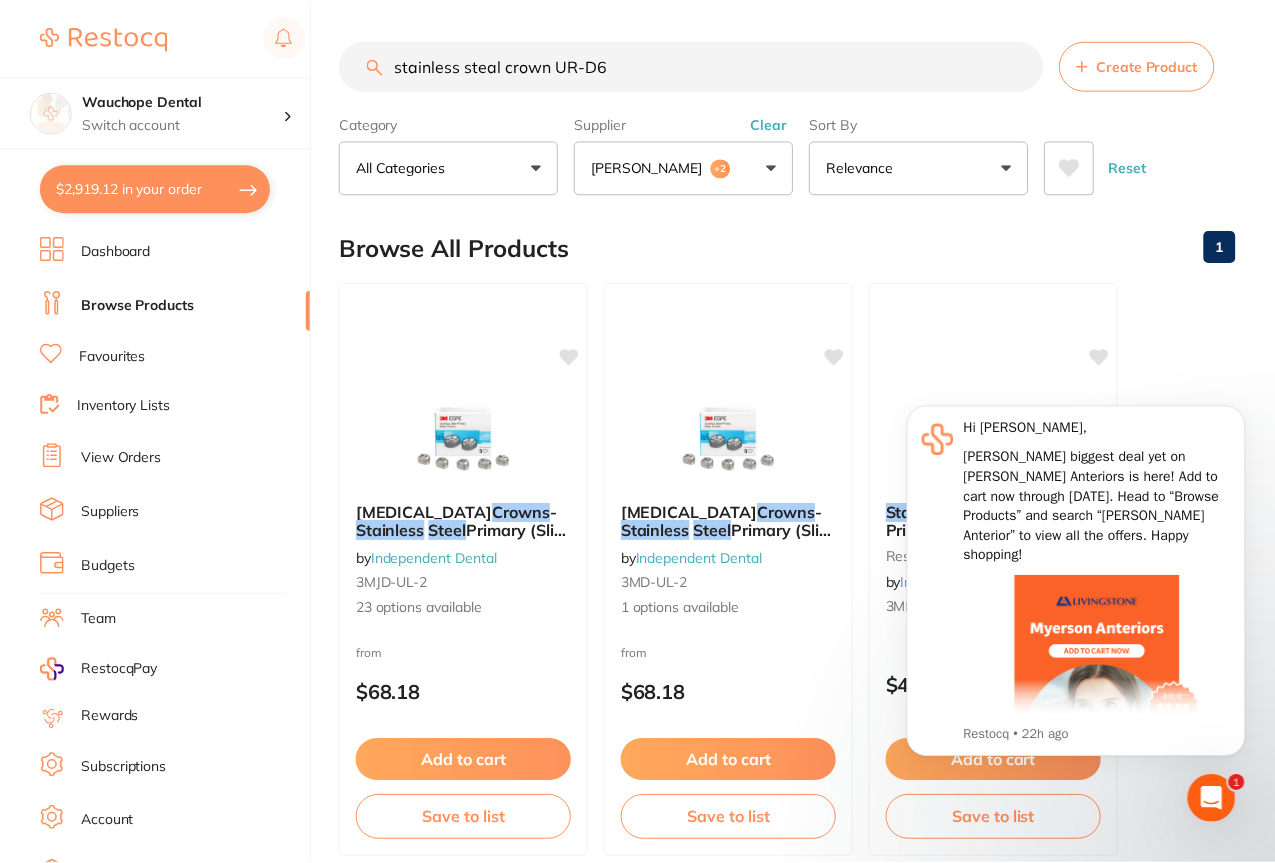 scroll, scrollTop: 854, scrollLeft: 0, axis: vertical 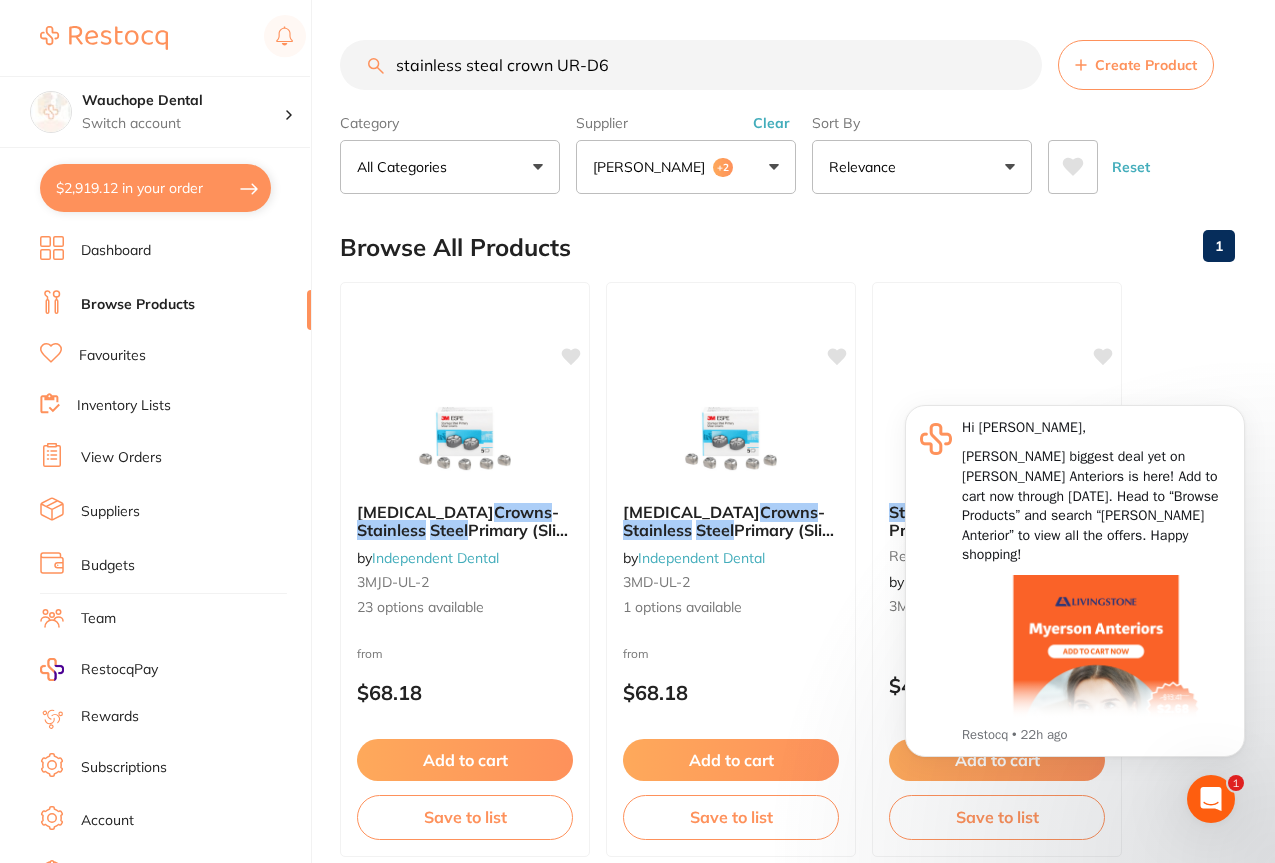 click on "Browse Products" at bounding box center [138, 305] 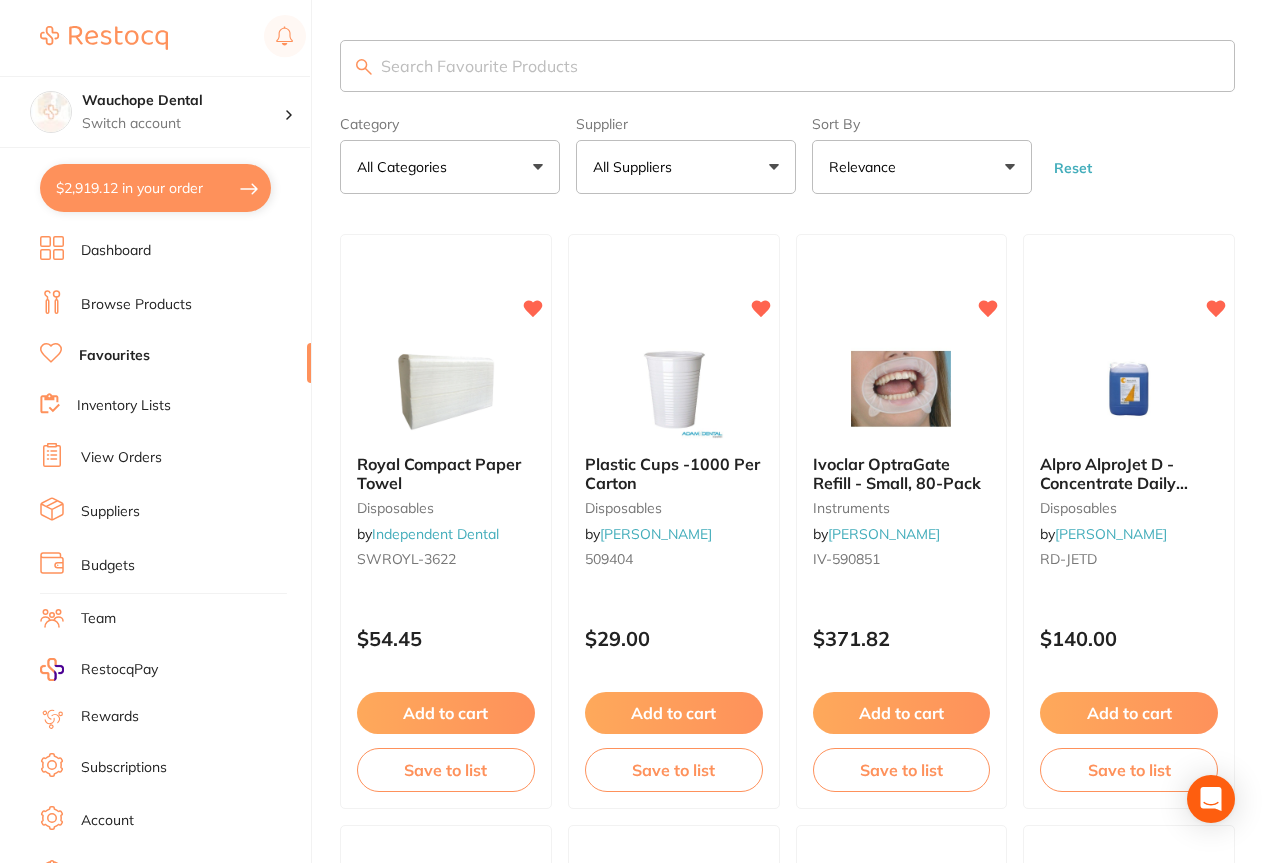 click at bounding box center [787, 66] 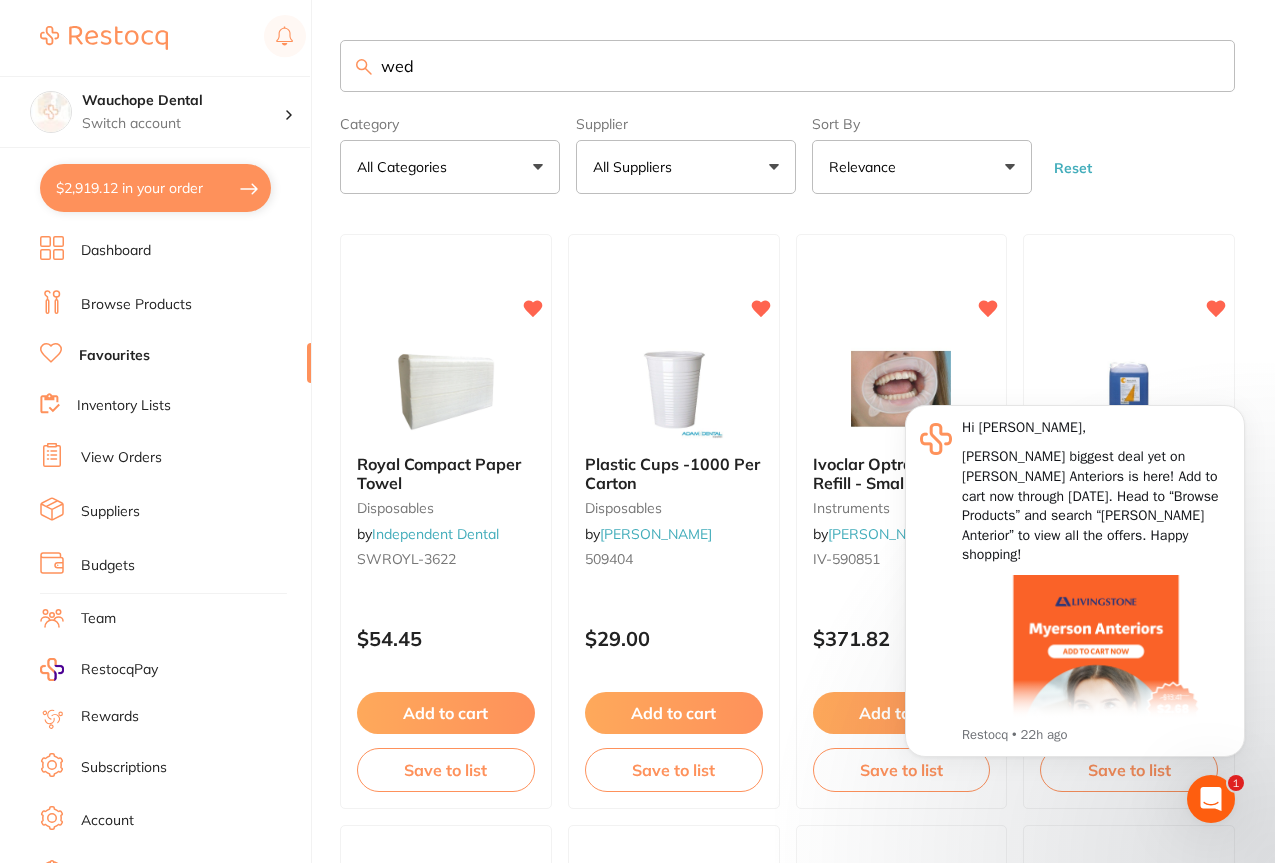 scroll, scrollTop: 0, scrollLeft: 0, axis: both 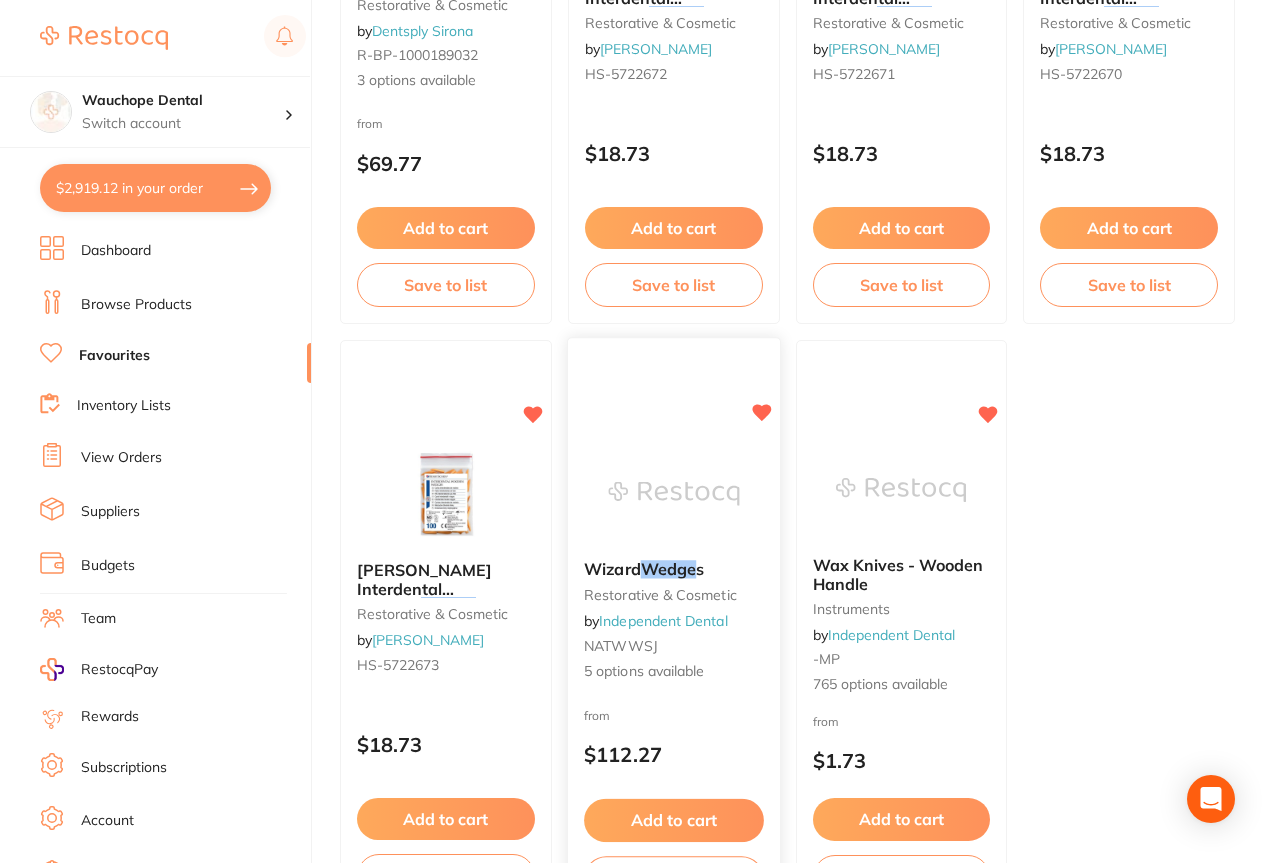 type on "wedge" 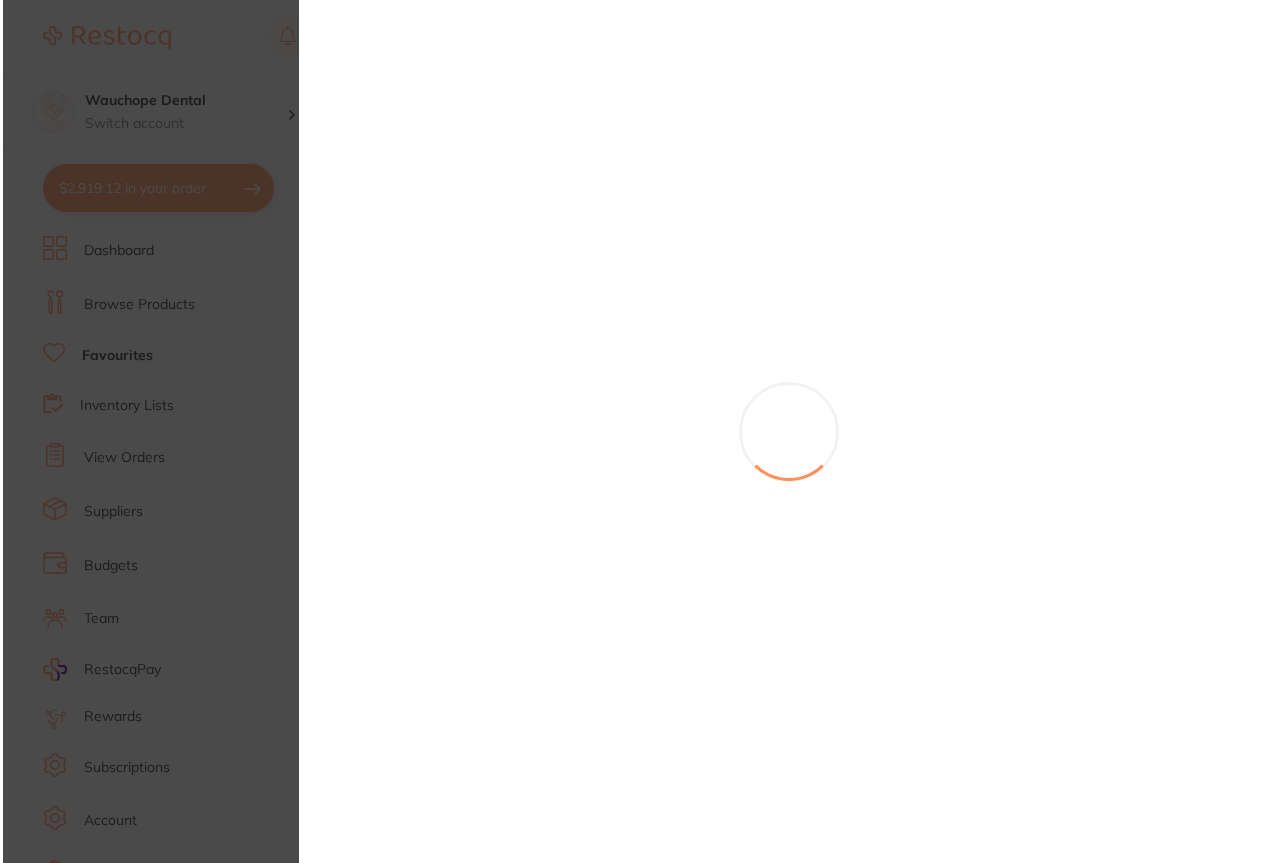 scroll, scrollTop: 0, scrollLeft: 0, axis: both 